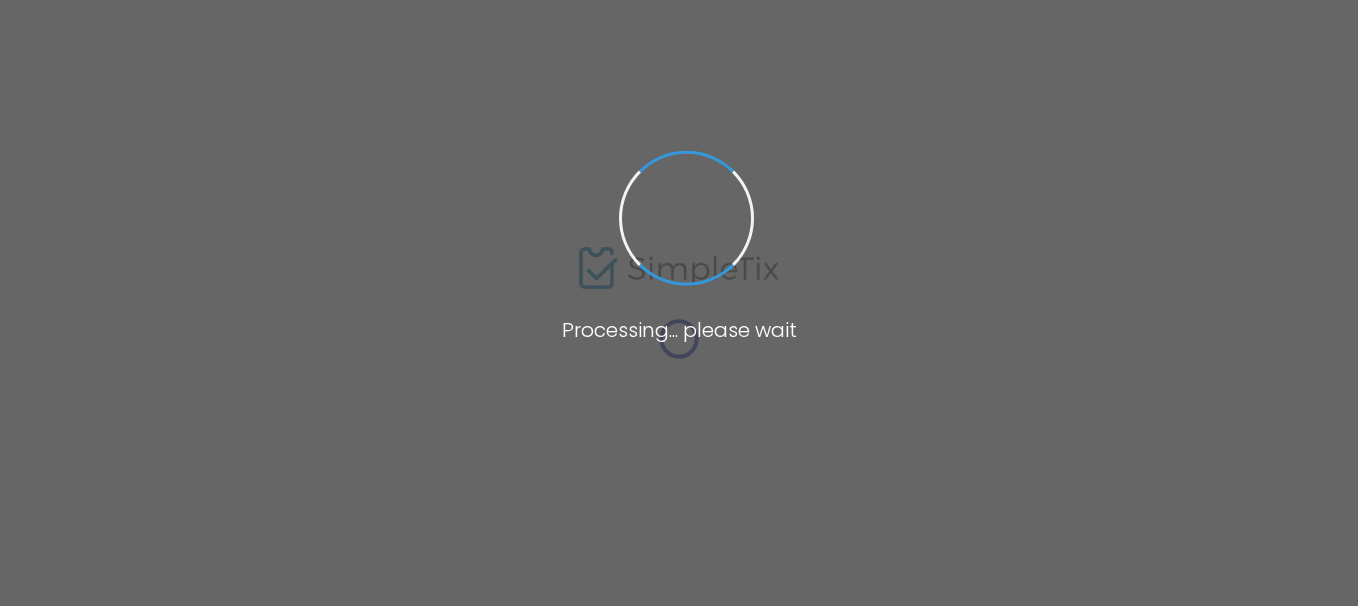 scroll, scrollTop: 0, scrollLeft: 0, axis: both 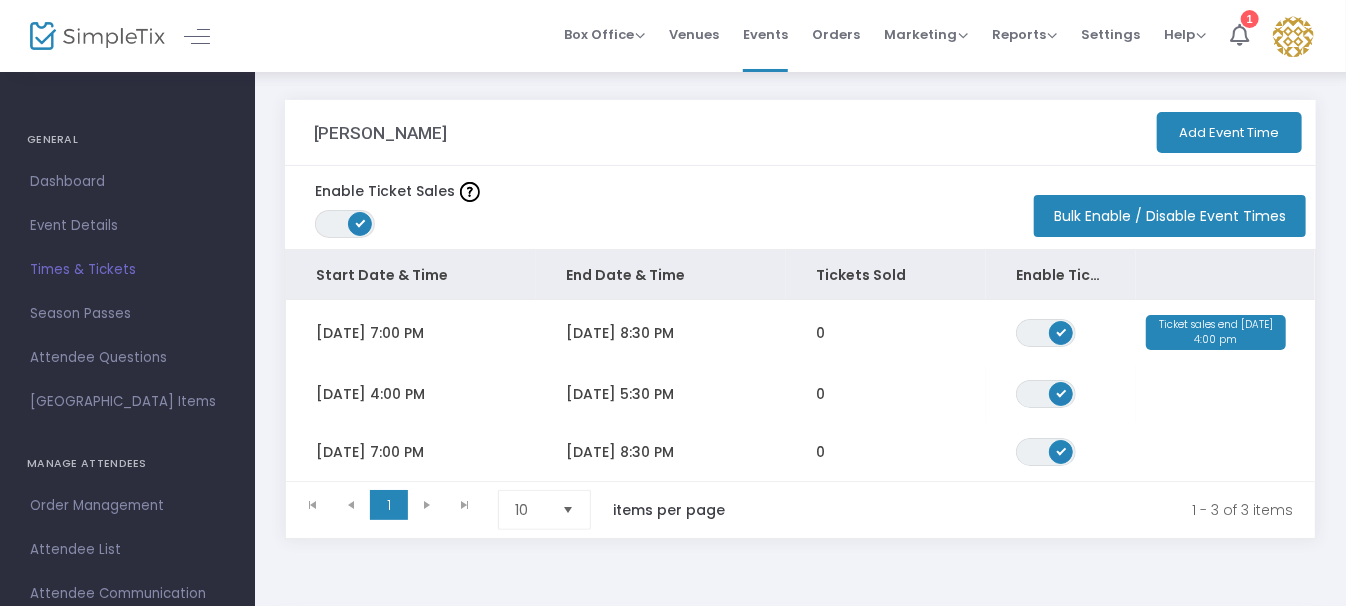 click 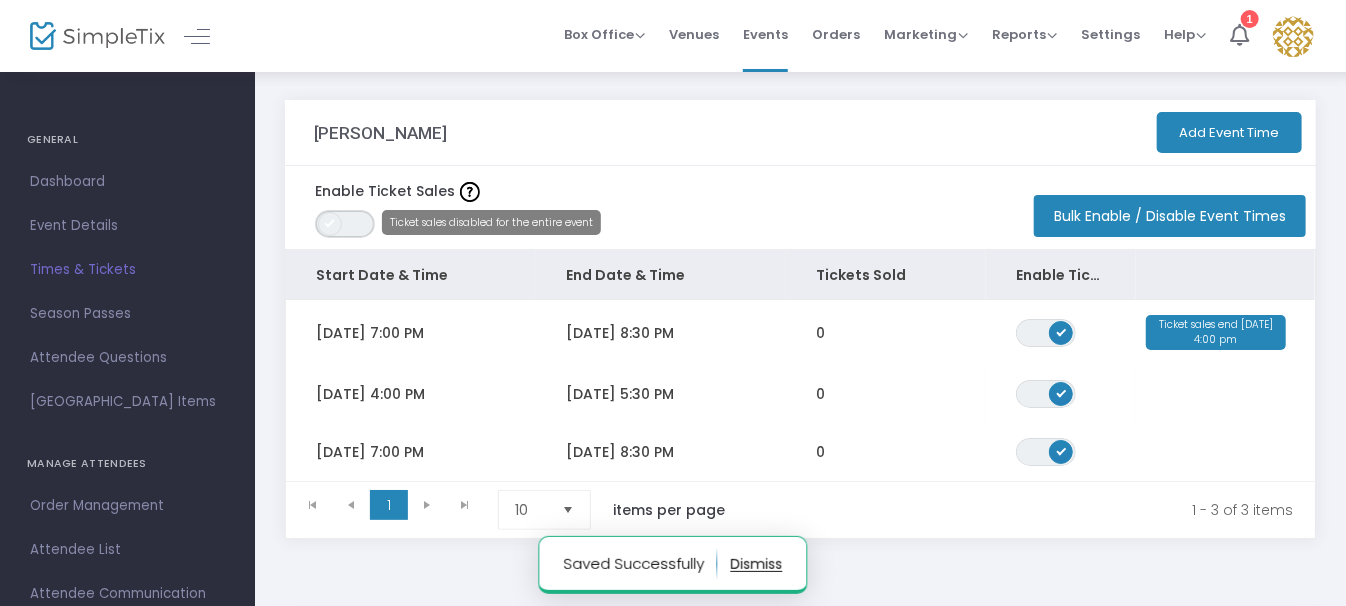 click on "ON OFF" at bounding box center (345, 224) 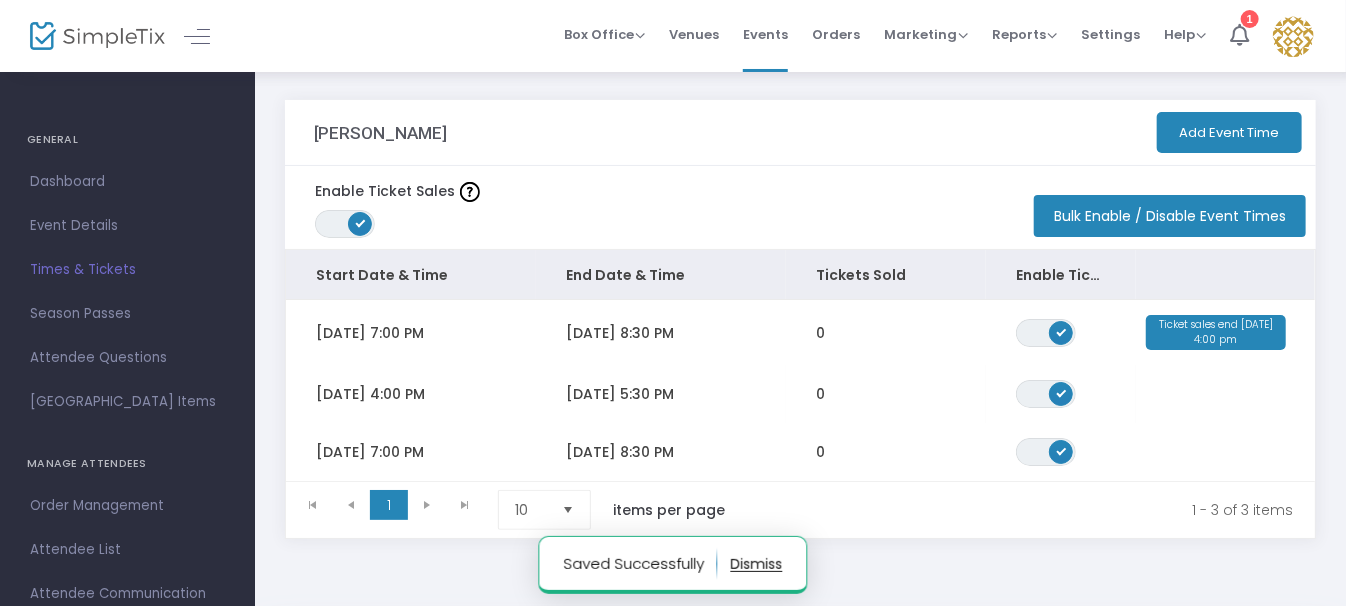 click on "Matilda Jr.   Add Event Time   Enable Ticket Sales  ON OFF  Bulk Enable / Disable Event Times  Start Date & Time End Date & Time Tickets Sold Enable Ticket Sales Thu 7/24/2025 7:00 PM 7/24/2025 8:30 PM 0 ON OFF Ticket sales end Jul 24 4:00 pm Fri 7/25/2025 4:00 PM 7/25/2025 5:30 PM 0 ON OFF Fri 7/25/2025 7:00 PM 7/25/2025 8:30 PM 0 ON OFF  1   1  1 - 3 of 3 items 10  items per page" 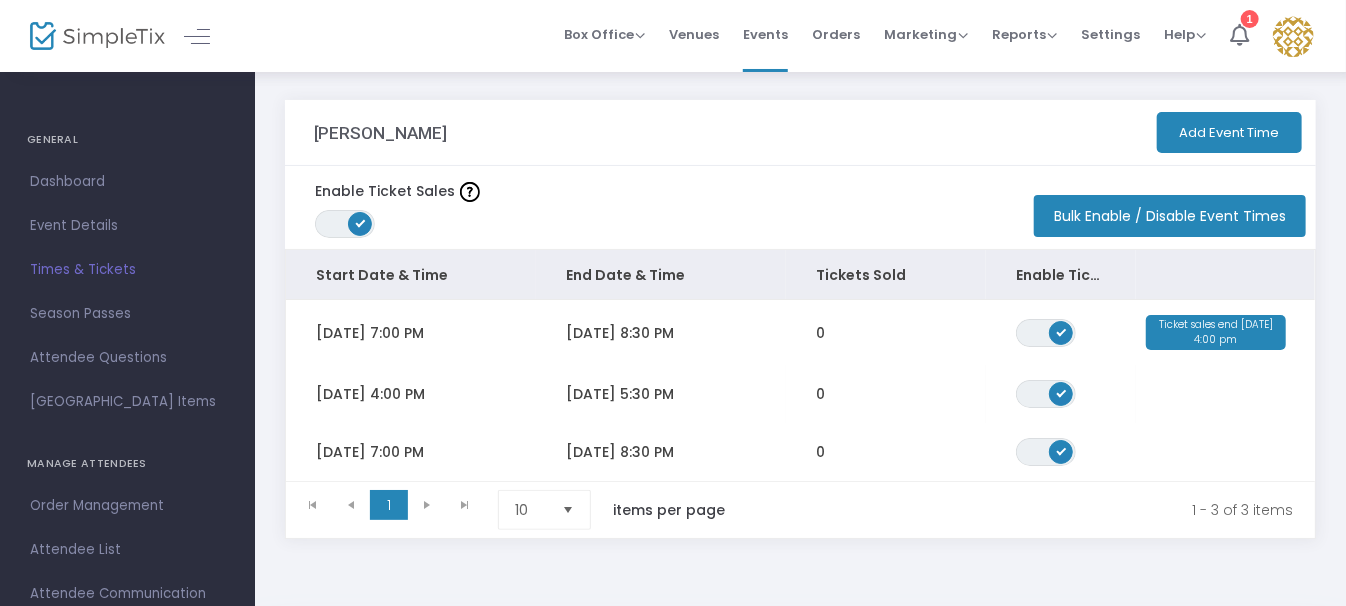 click on "Bulk Enable / Disable Event Times" 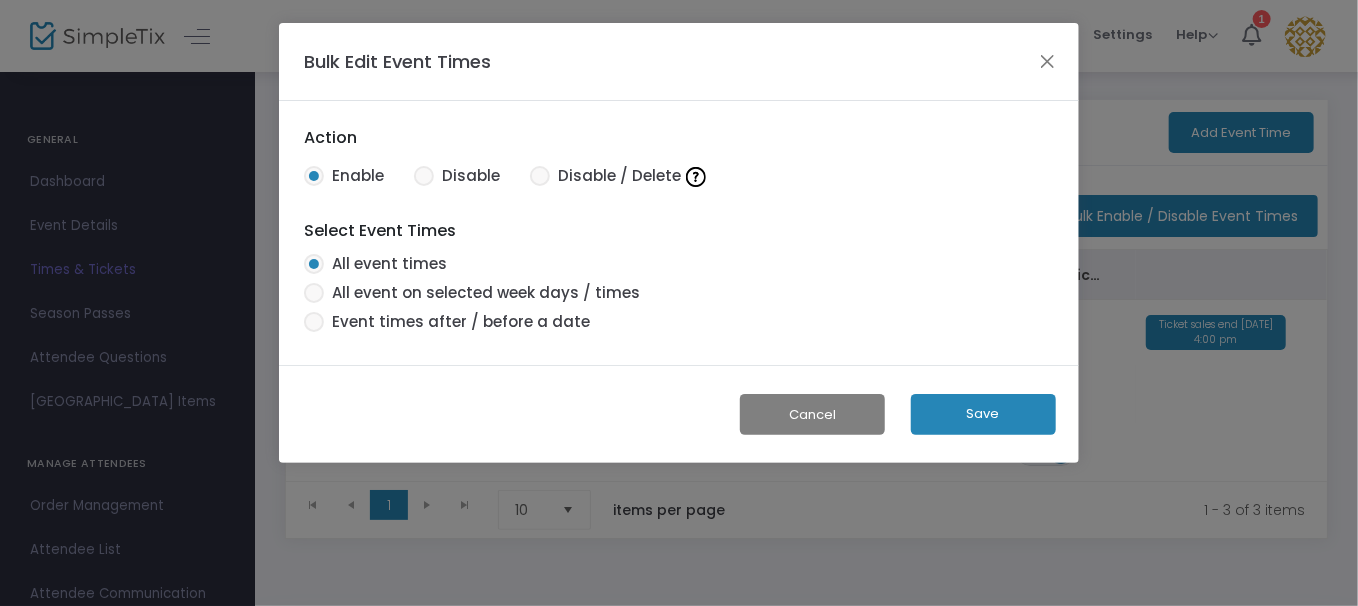 click on "Cancel" 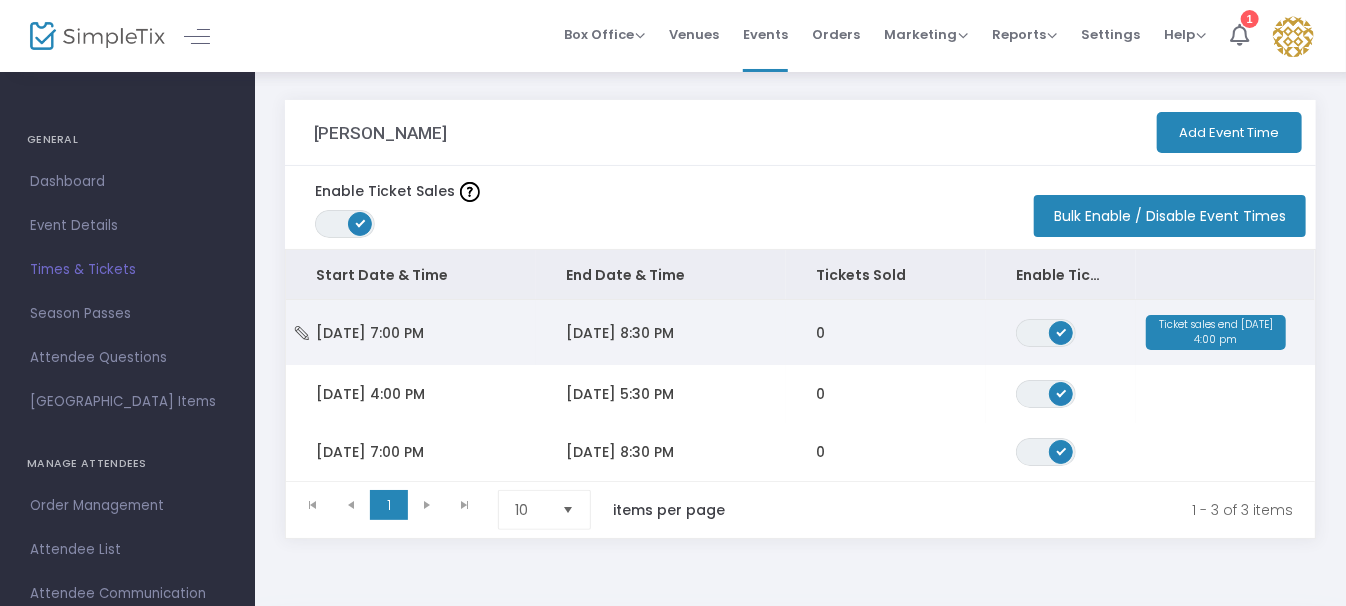 click on "Ticket sales end Jul 24 4:00 pm" 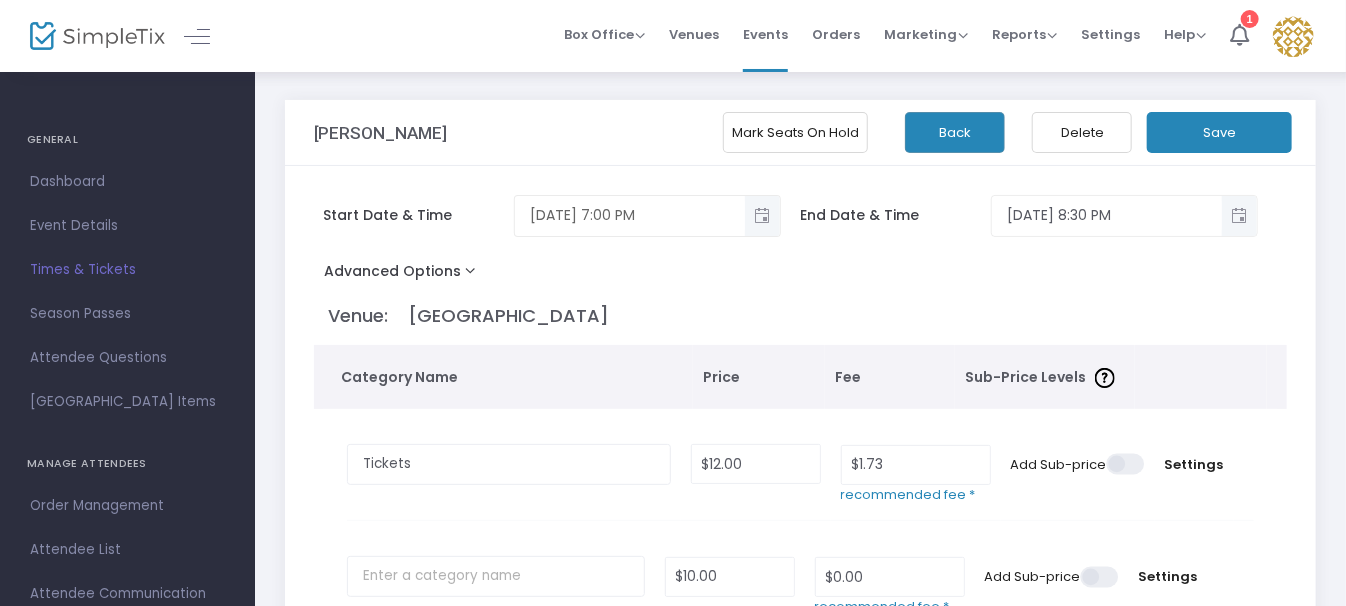 click 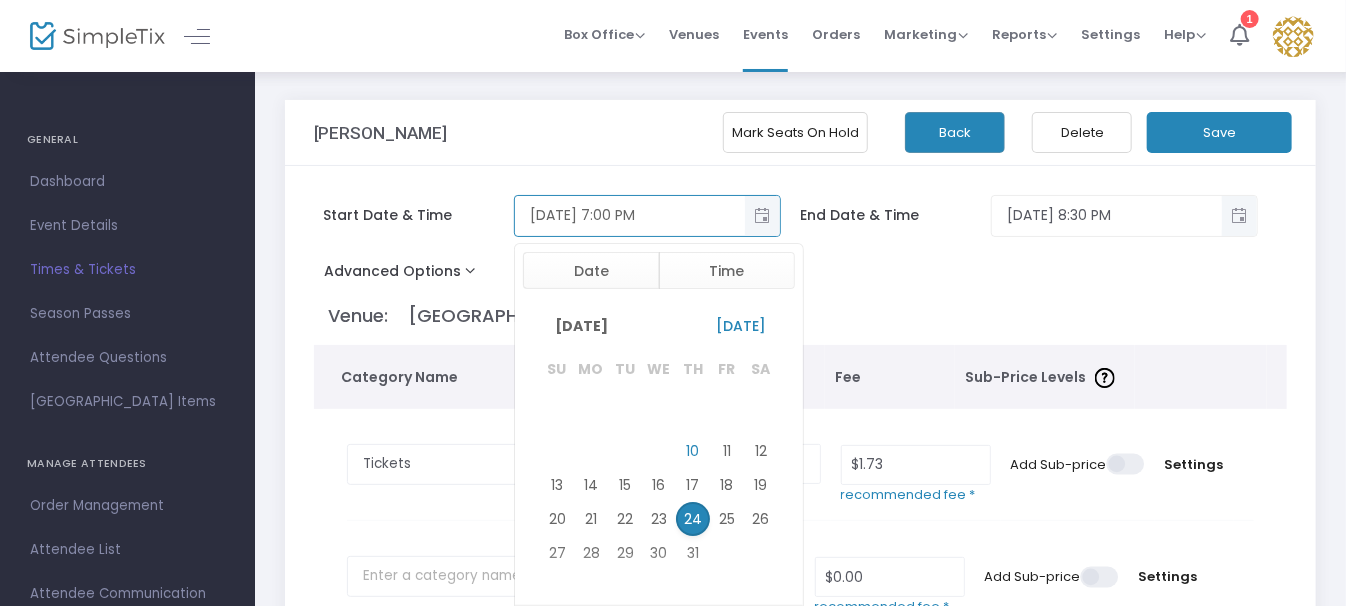 scroll, scrollTop: 570, scrollLeft: 0, axis: vertical 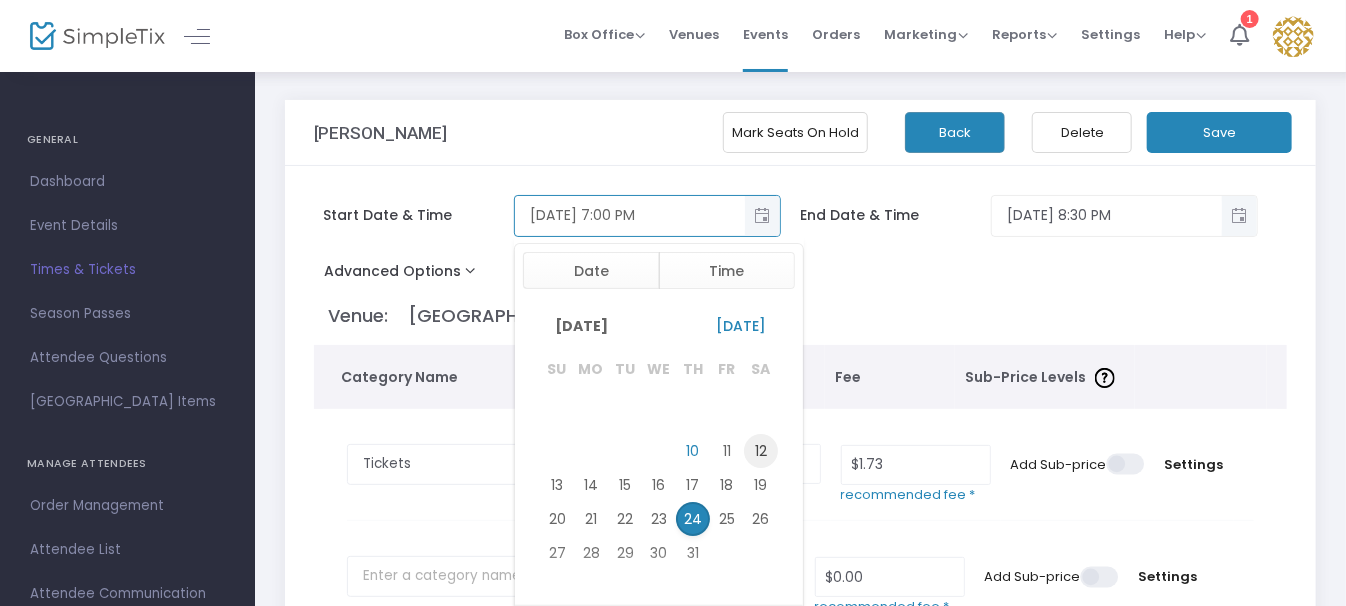 click on "12" at bounding box center (761, 451) 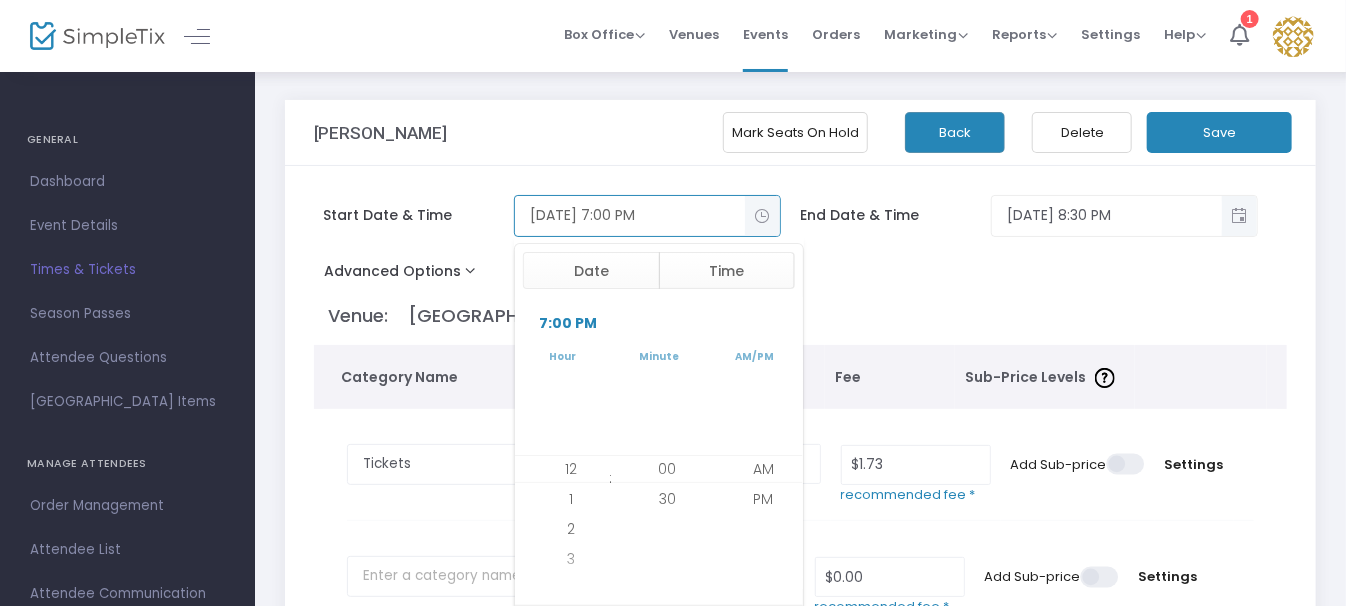 scroll, scrollTop: 570, scrollLeft: 0, axis: vertical 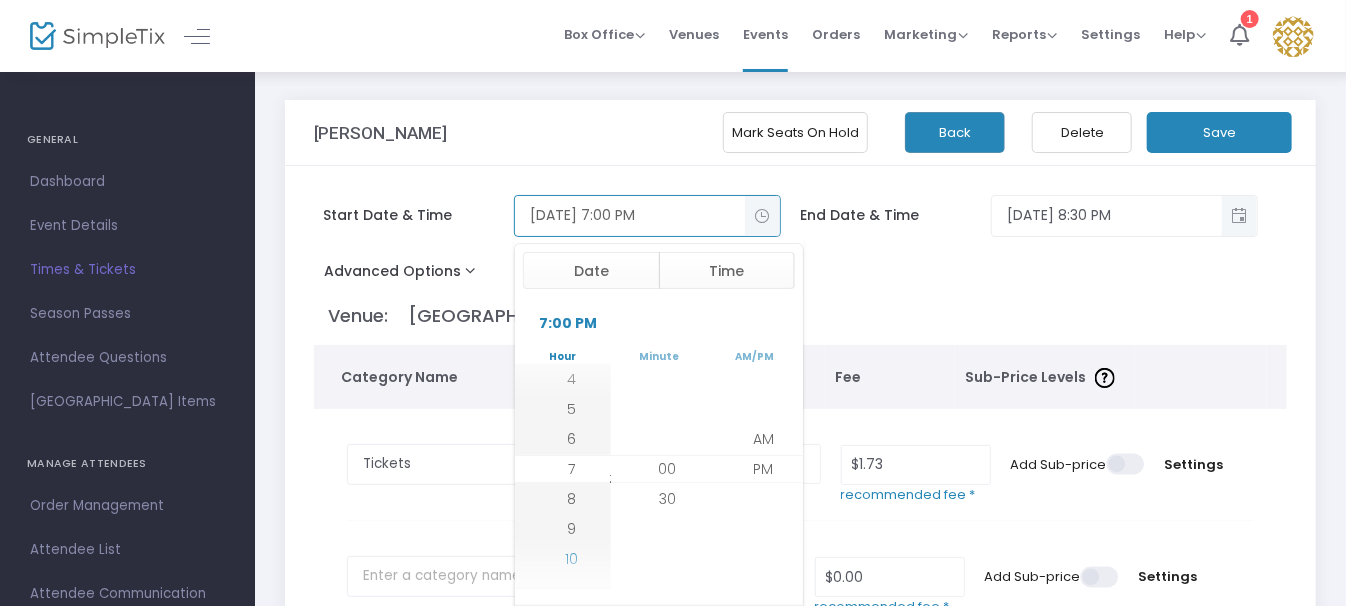 click on "10" 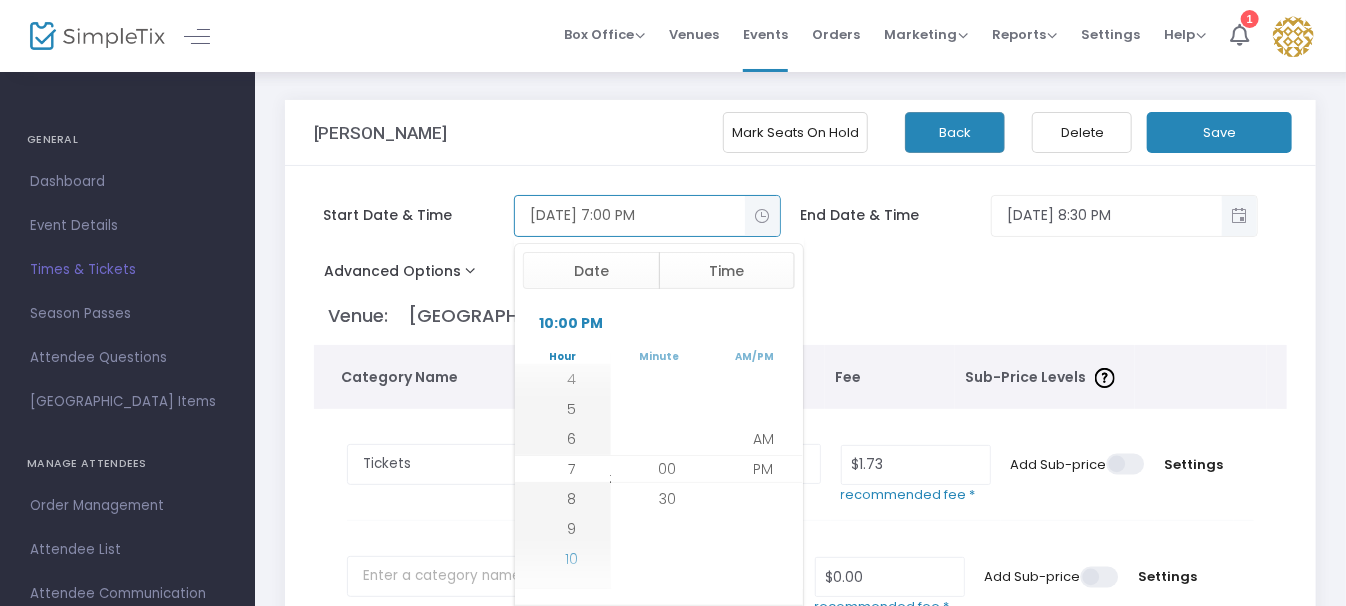scroll, scrollTop: 660, scrollLeft: 0, axis: vertical 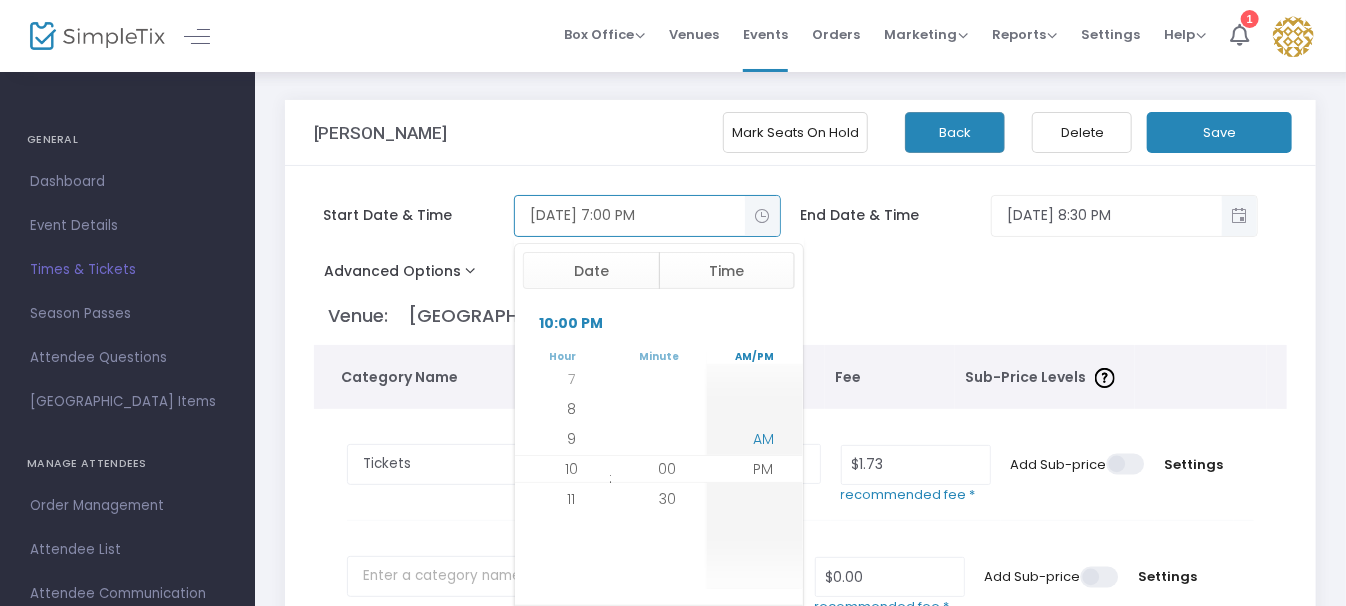 click on "AM" 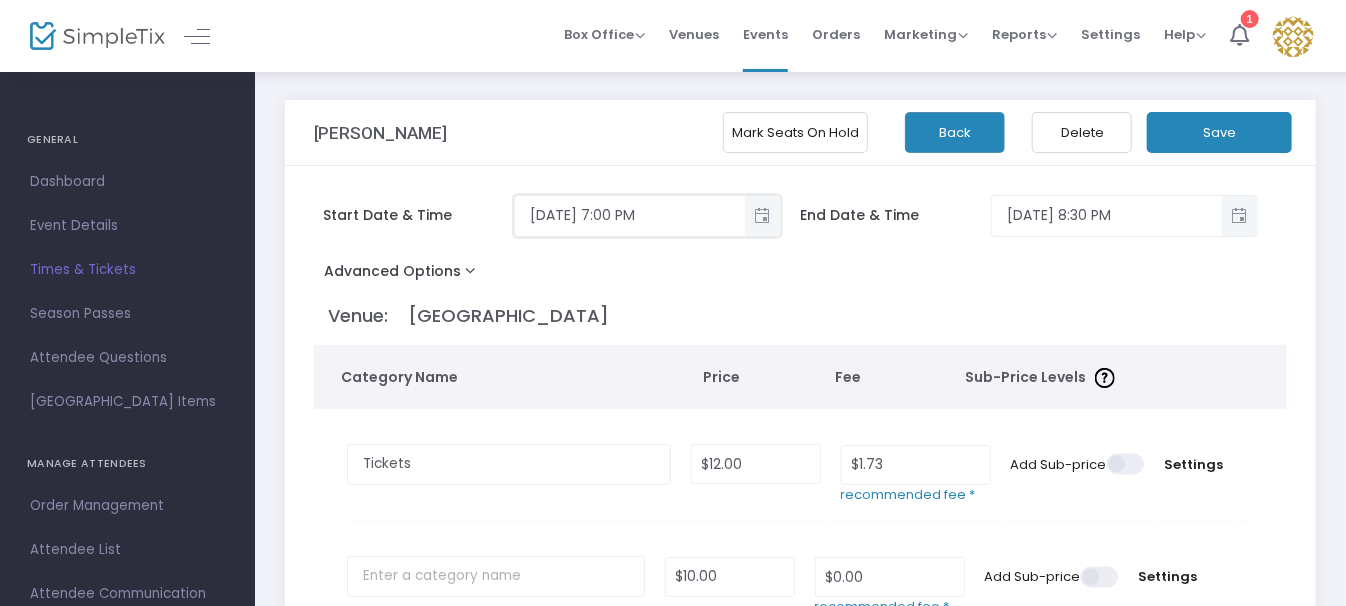 click on "Advanced Options  Event Time Title  Mobile eTicket color  #FFFFFF Prevent orphan seats  ON OFF" 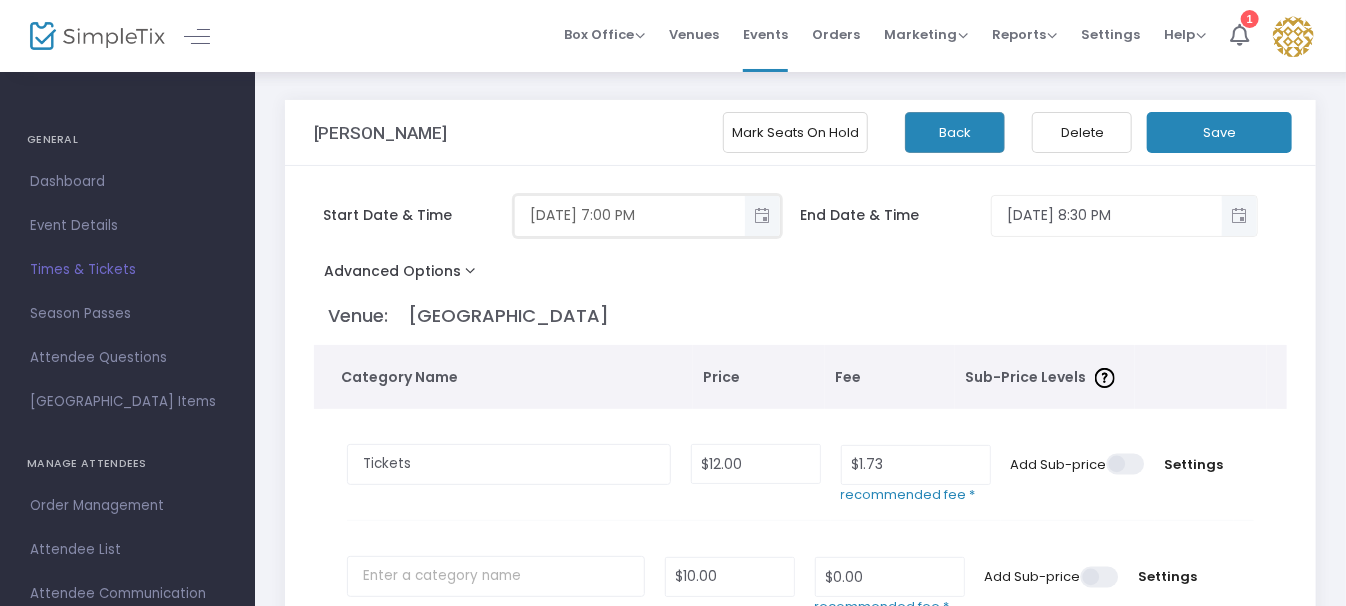 click 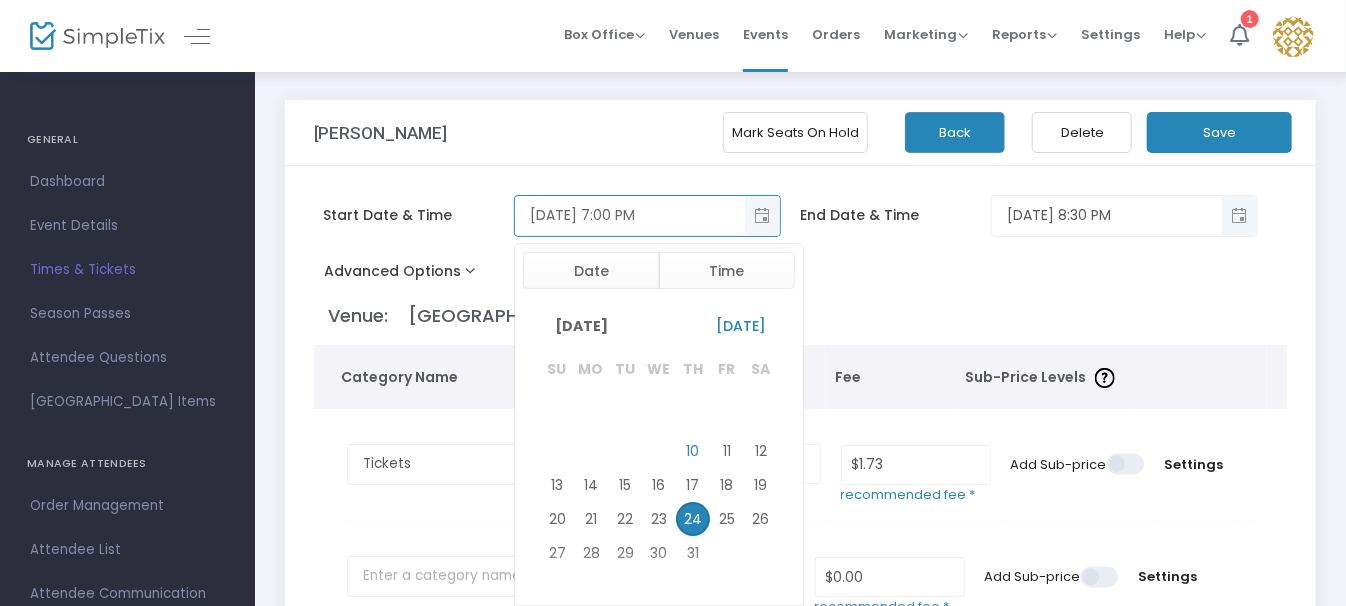 scroll, scrollTop: 570, scrollLeft: 0, axis: vertical 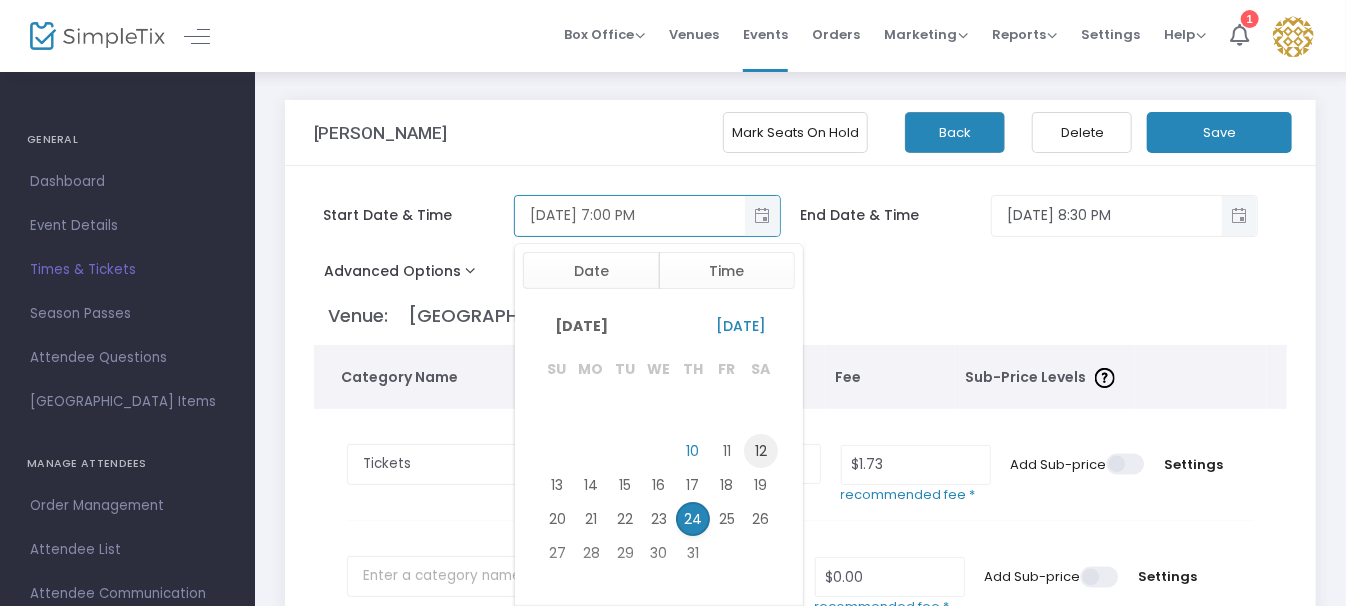 click on "12" at bounding box center (761, 451) 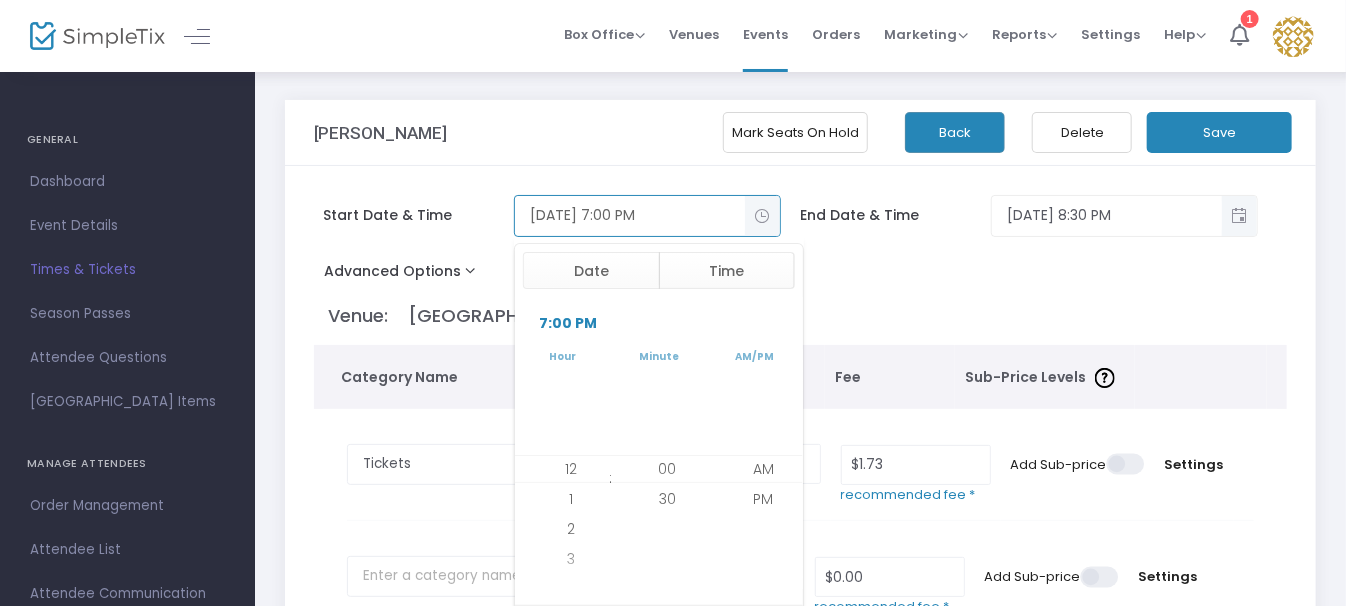 scroll, scrollTop: 570, scrollLeft: 0, axis: vertical 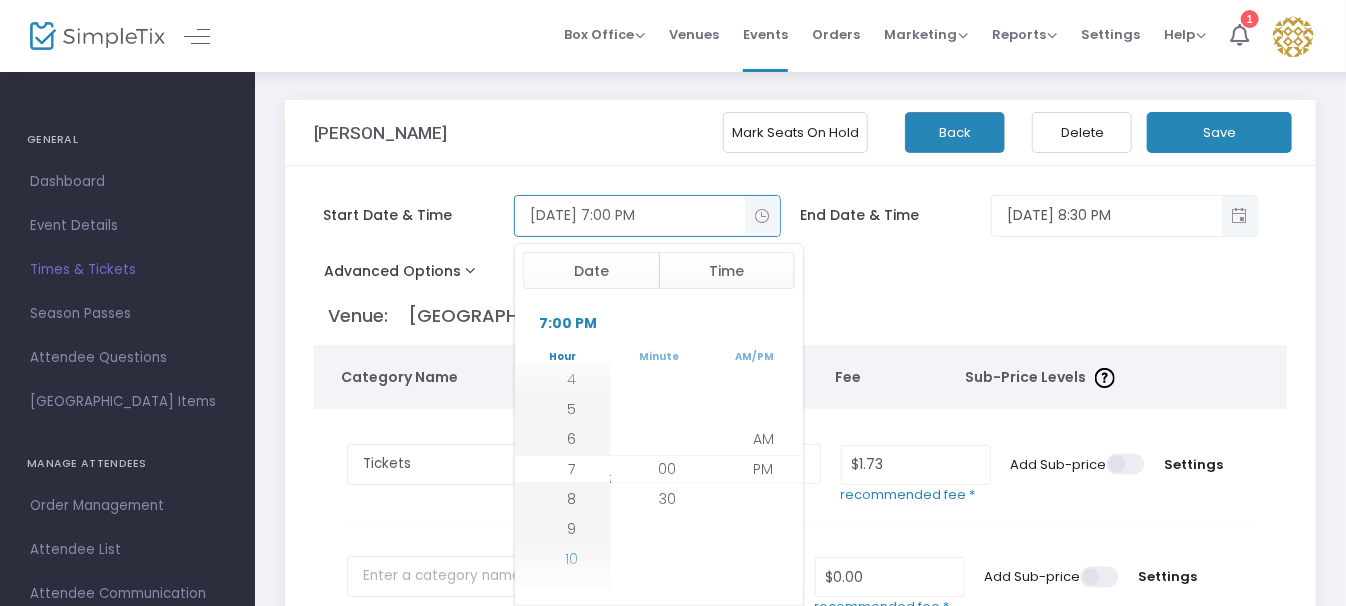 click on "10" 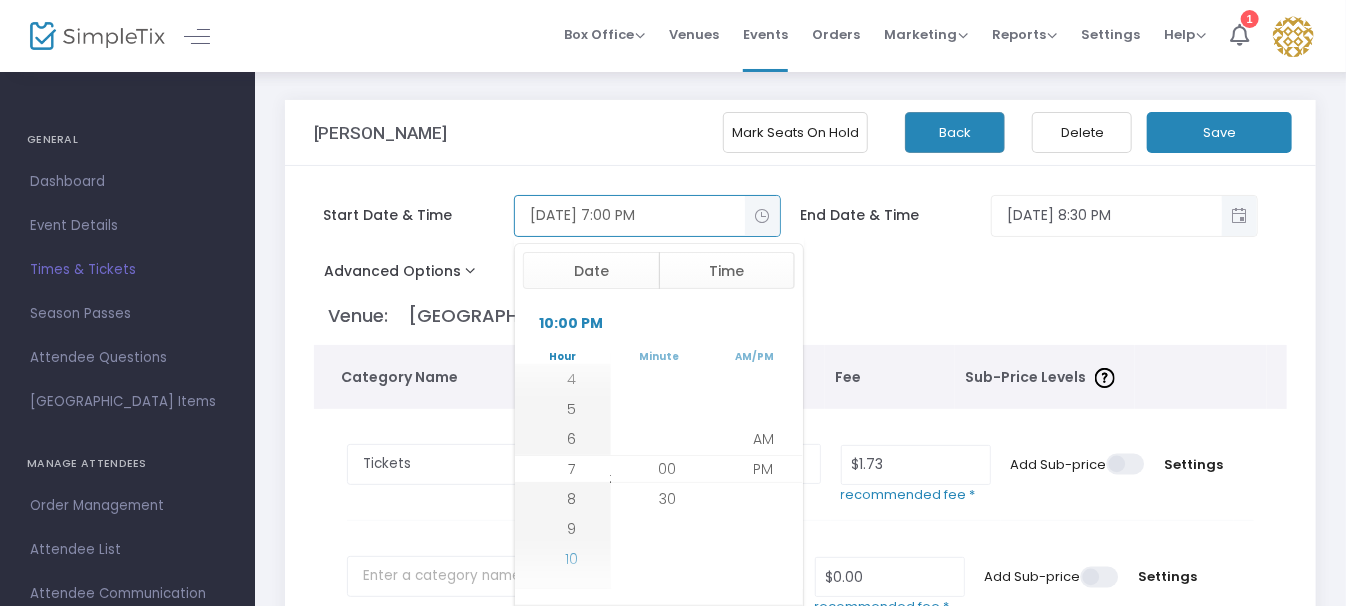 scroll, scrollTop: 660, scrollLeft: 0, axis: vertical 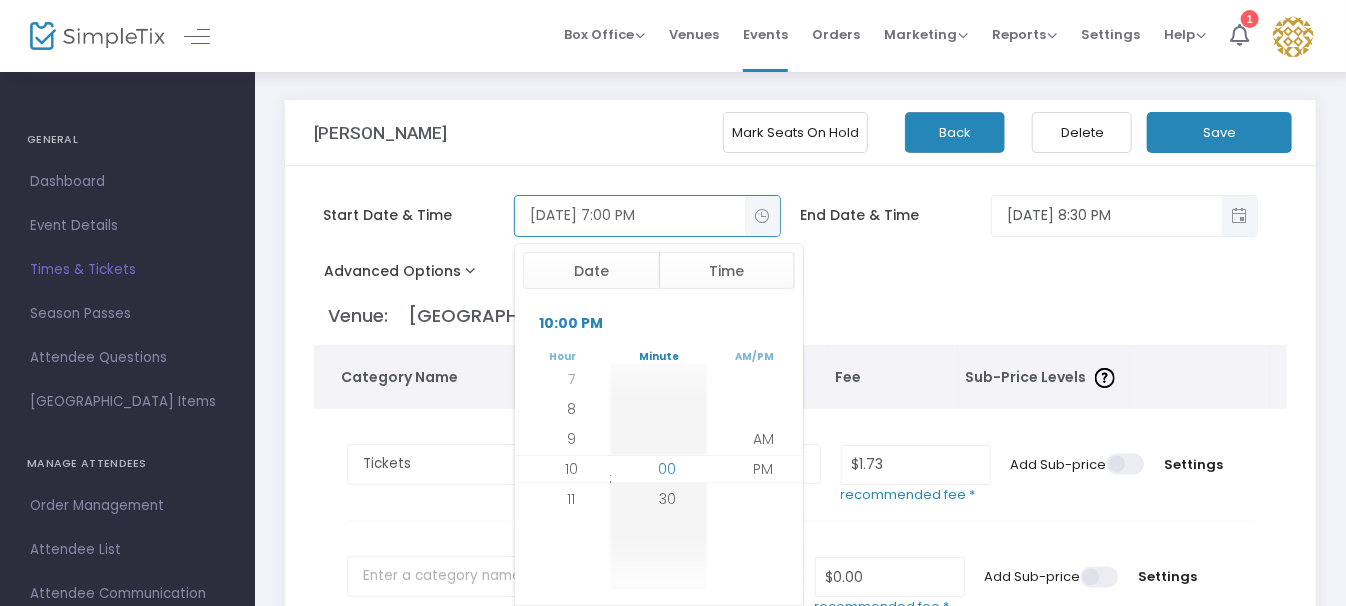 click on "00" 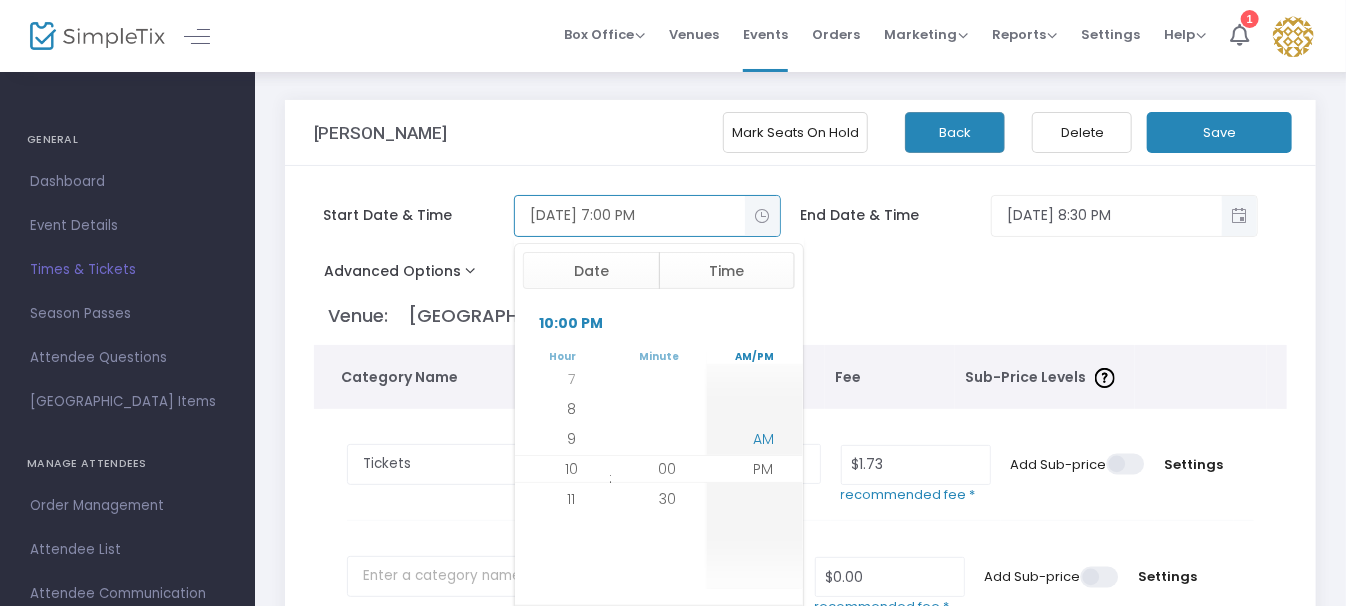 click on "AM" 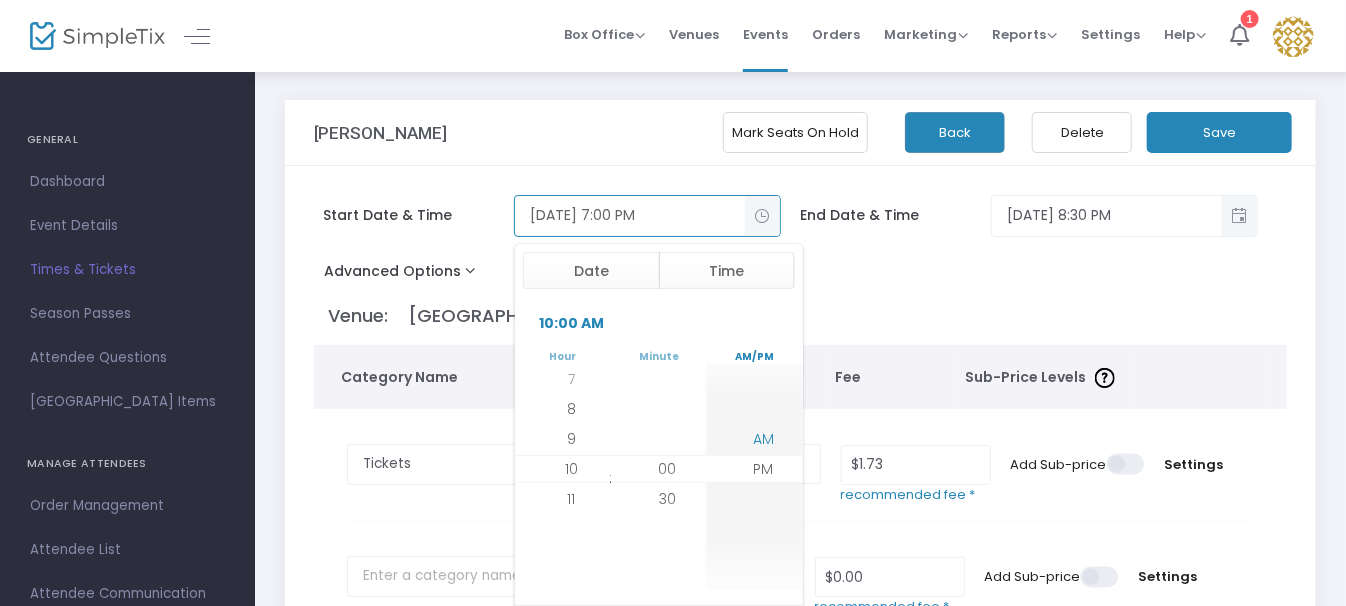 scroll, scrollTop: 300, scrollLeft: 0, axis: vertical 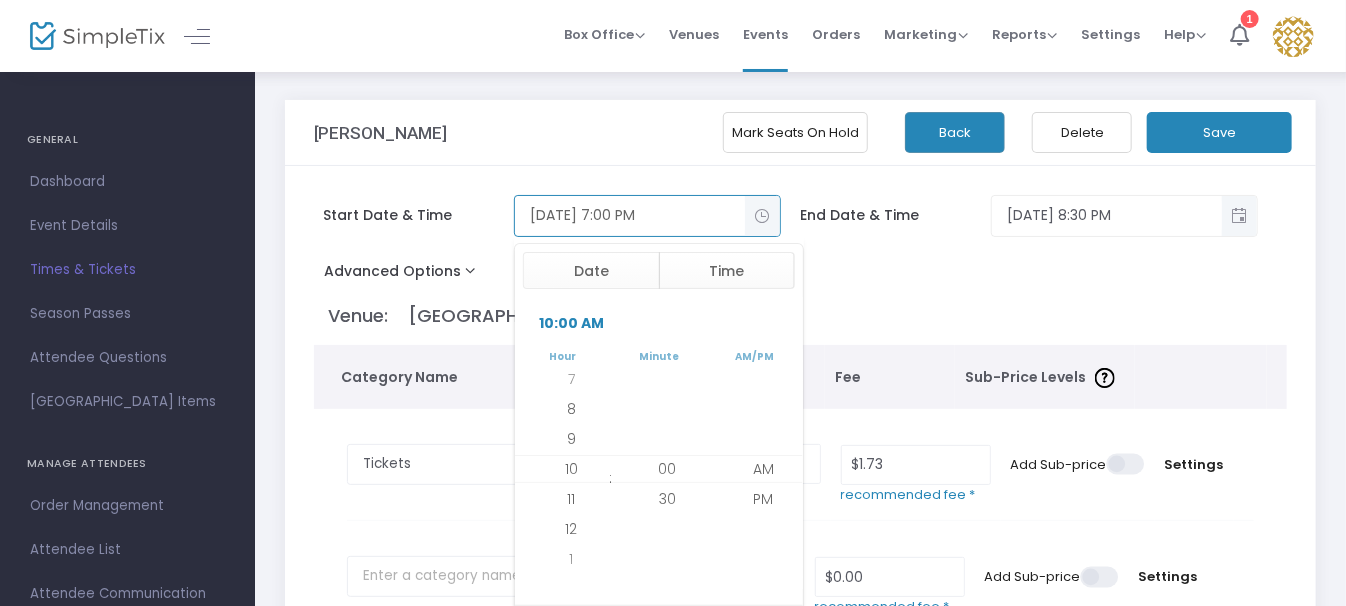 click on "[DATE] 7:00 PM" at bounding box center [630, 215] 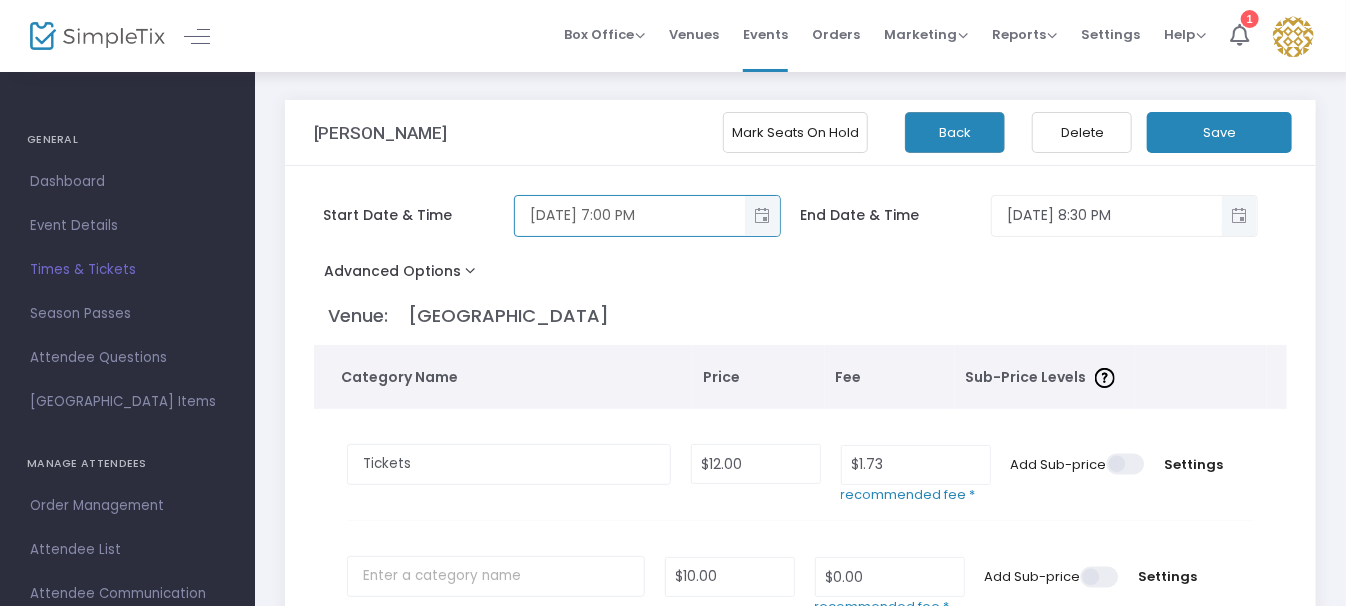 click on "7/12/2025 7:00 PM" at bounding box center [630, 215] 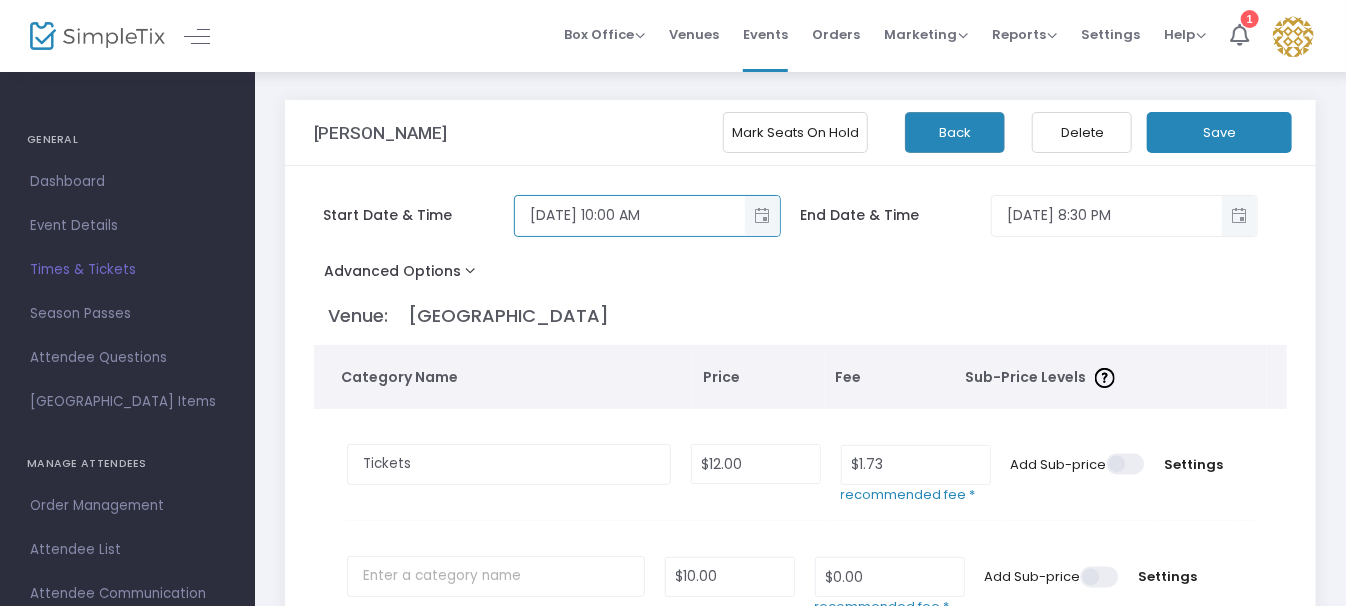 type on "7/12/2025 10:00 AM" 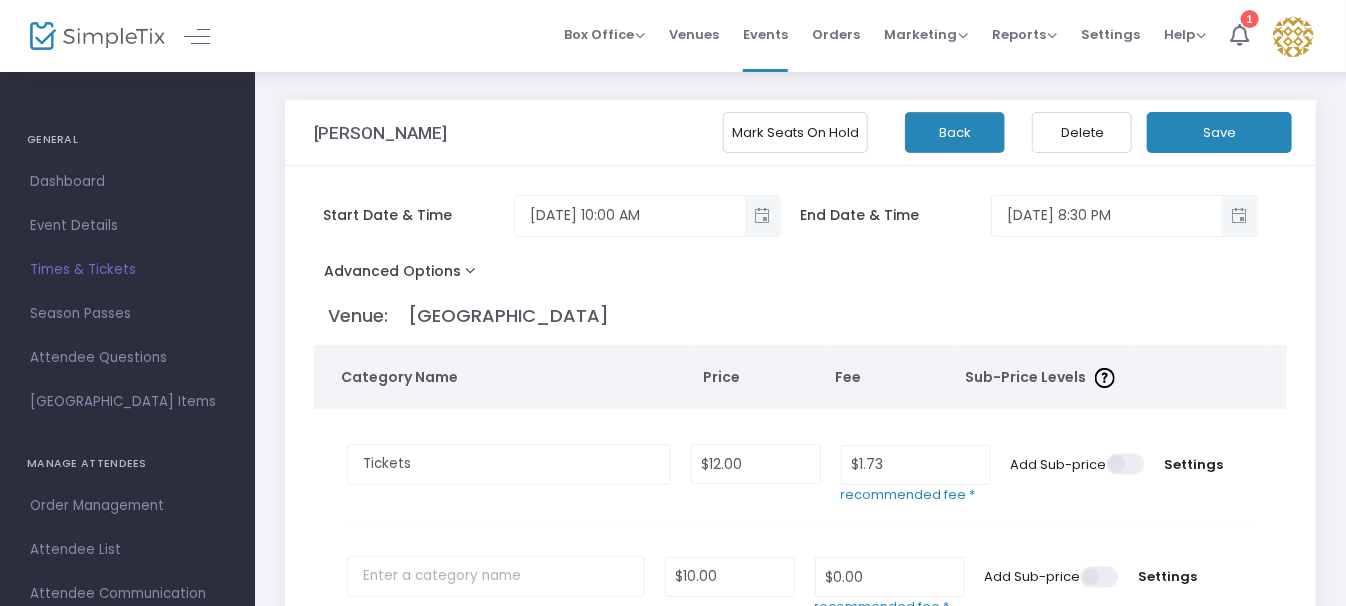 click on "Start Date & Time 7/12/2025 10:00 AM End Date & Time 7/24/2025 8:30 PM" 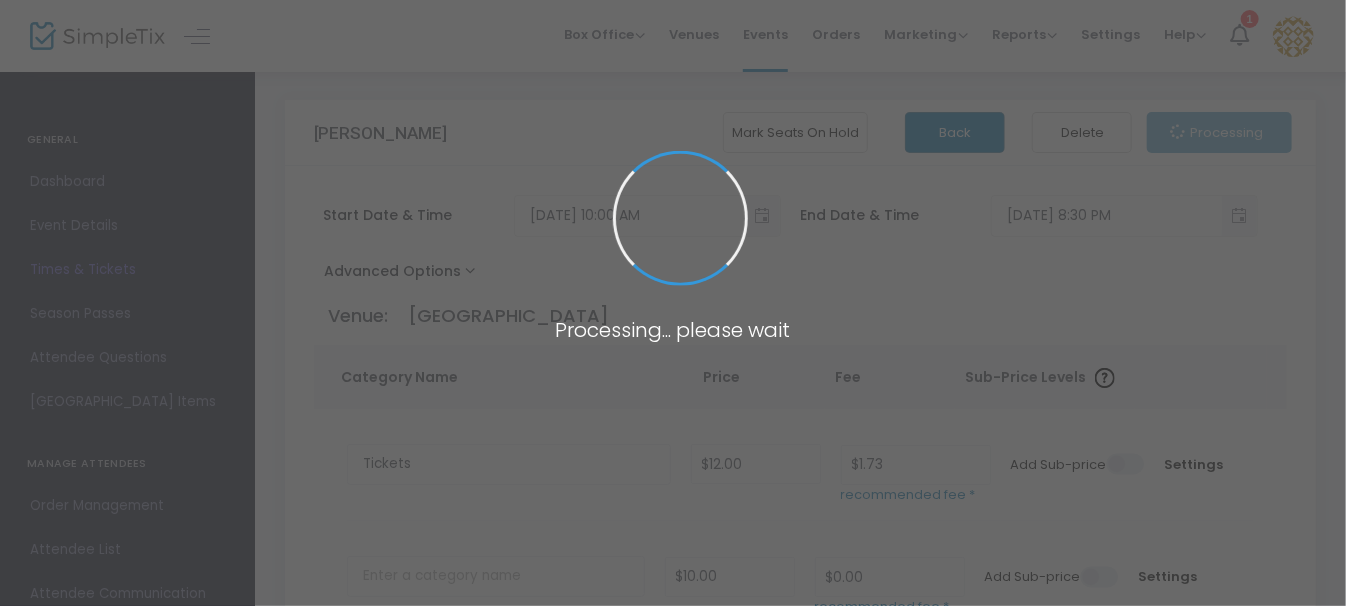 radio on "false" 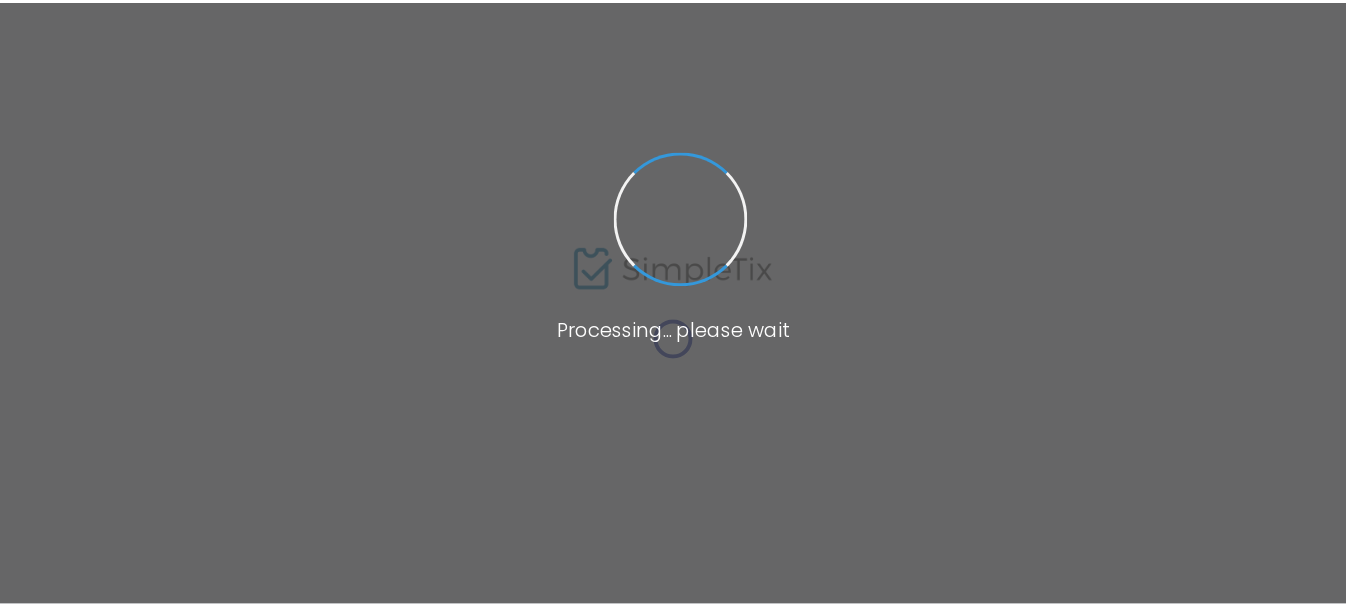 scroll, scrollTop: 0, scrollLeft: 0, axis: both 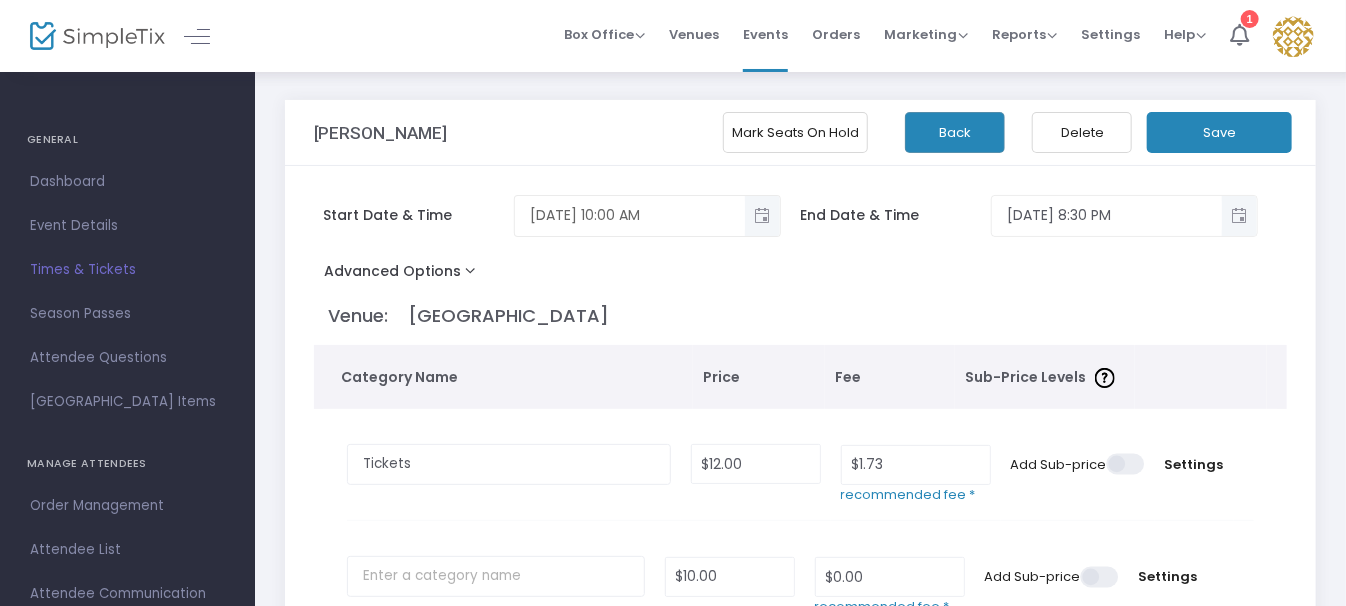 click 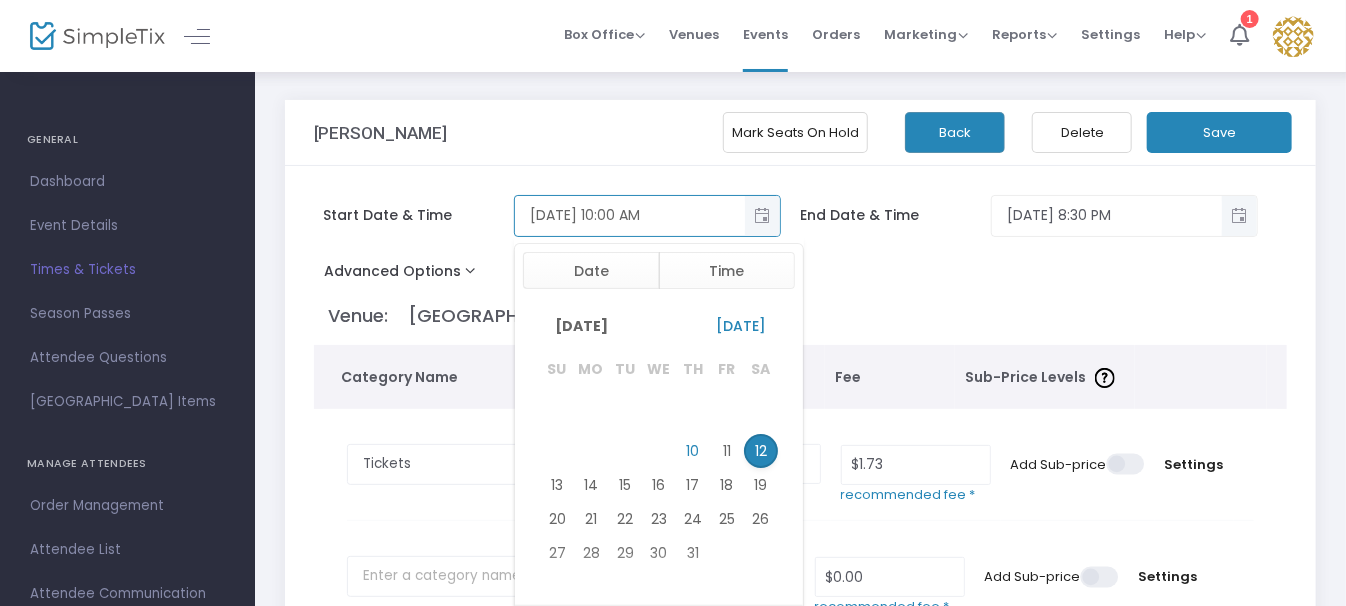 scroll, scrollTop: 300, scrollLeft: 0, axis: vertical 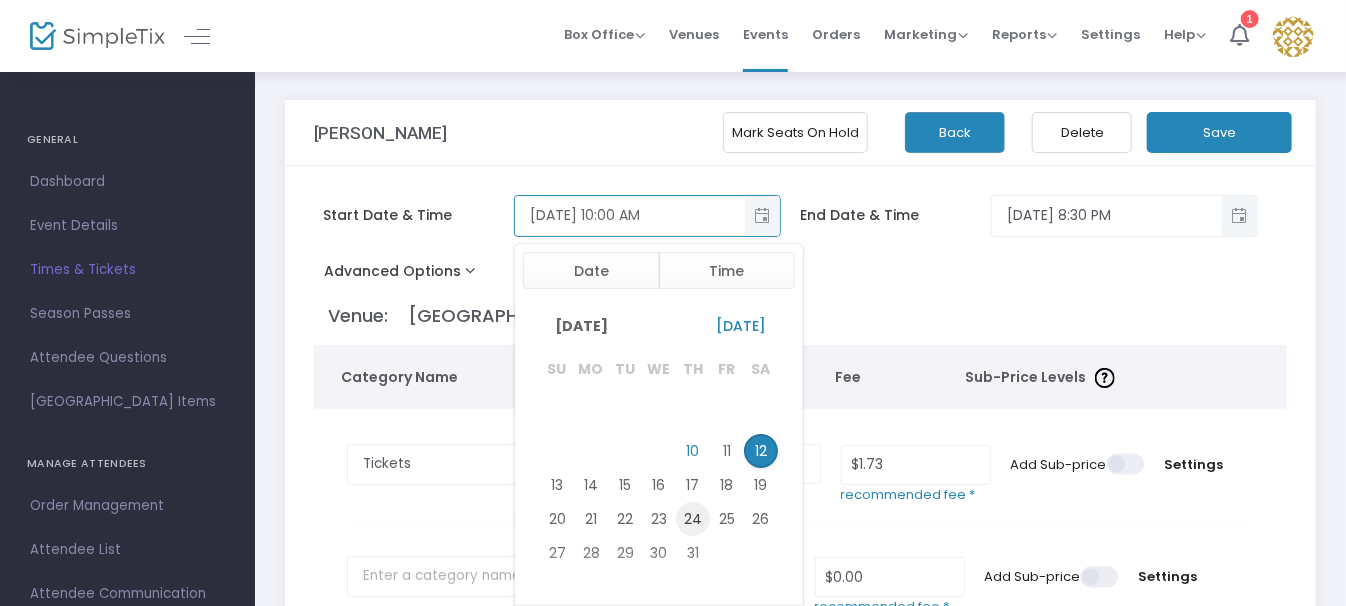 click on "24" at bounding box center (693, 519) 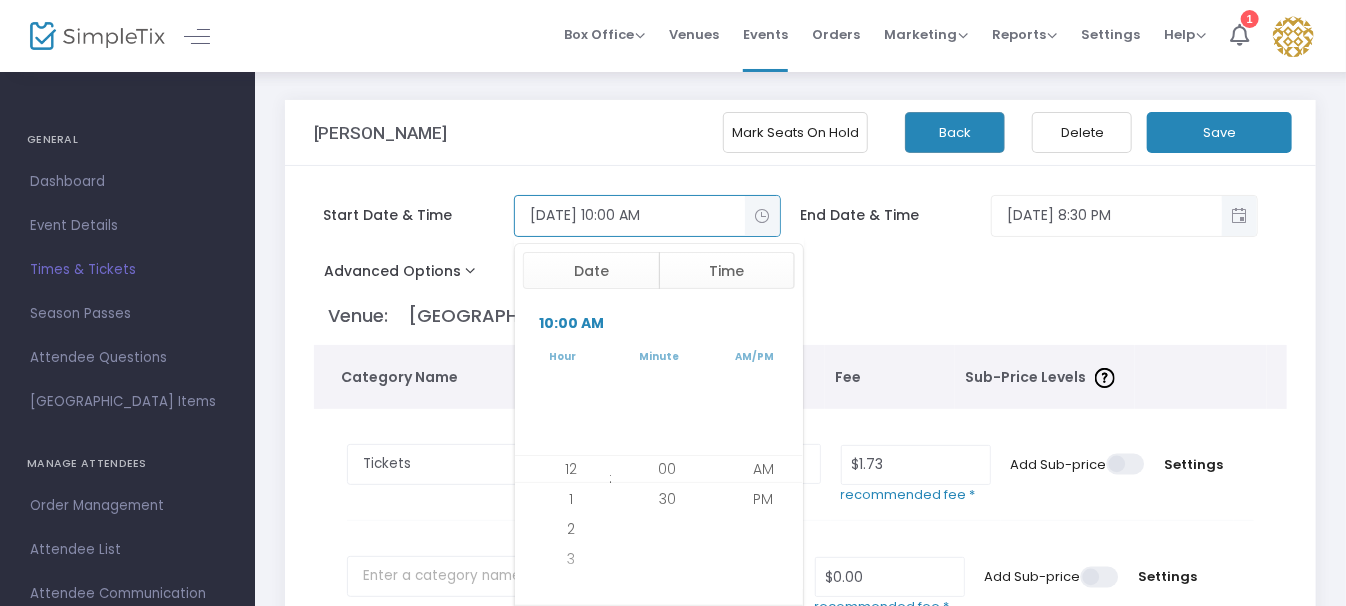scroll, scrollTop: 300, scrollLeft: 0, axis: vertical 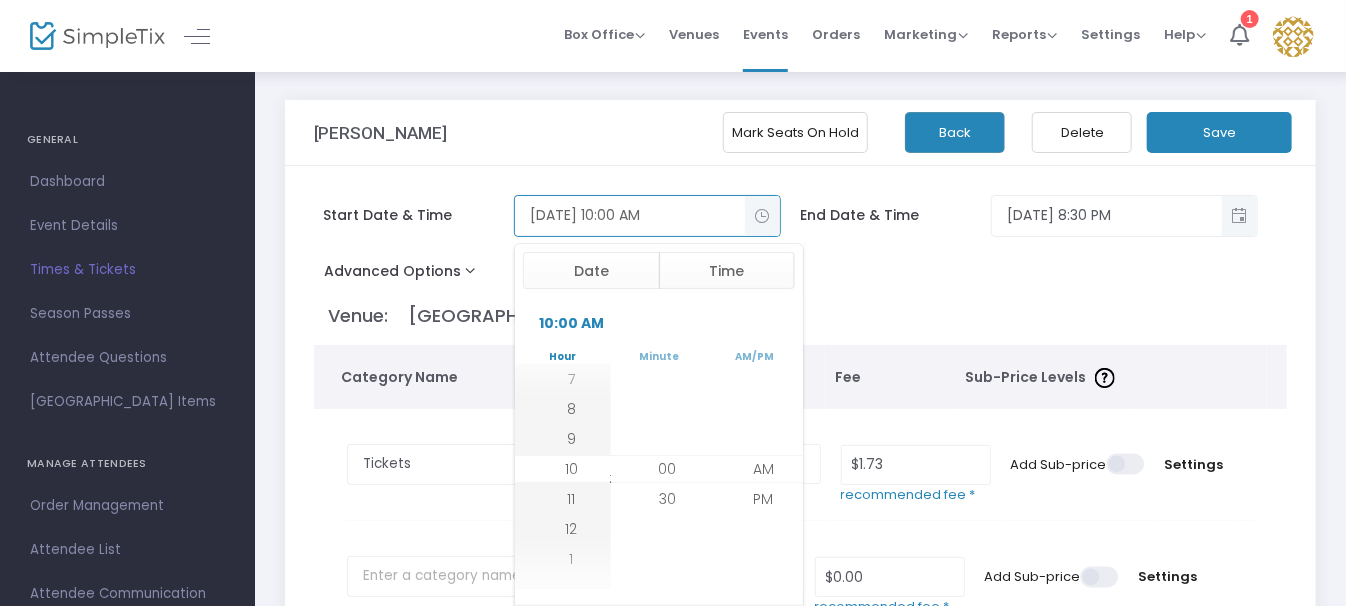 click on "7/12/2025 10:00 AM" at bounding box center (630, 215) 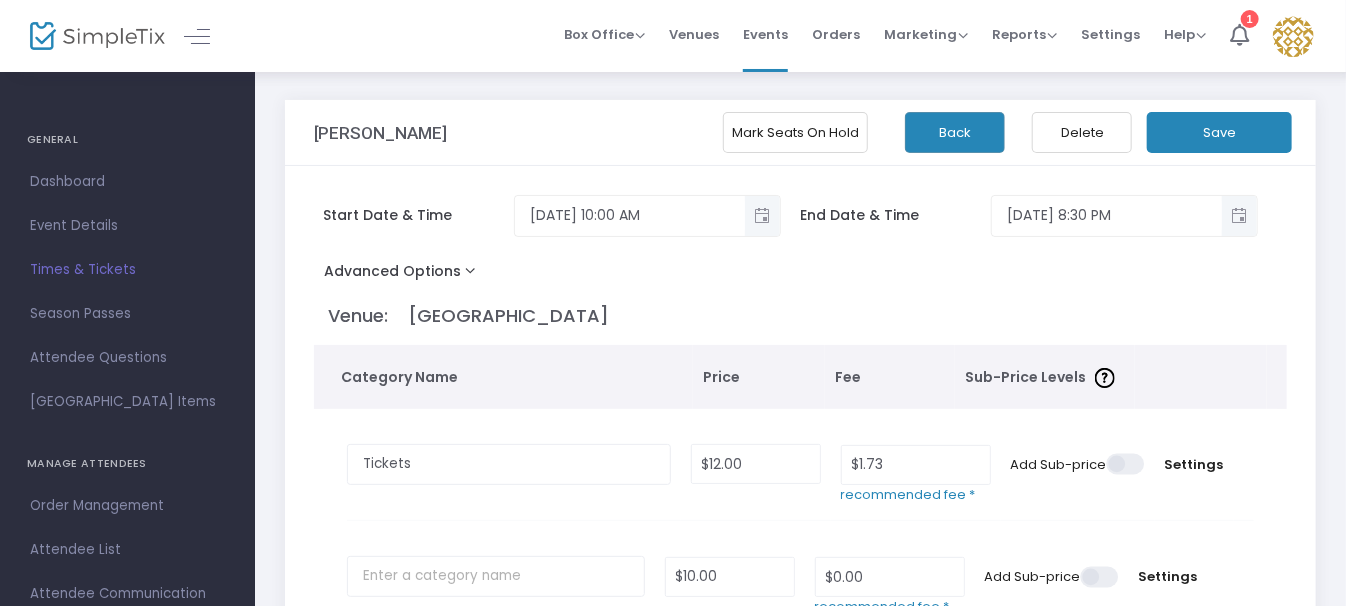 click on "Start Date & Time 7/24/2025 10:00 AM End Date & Time 7/24/2025 8:30 PM" 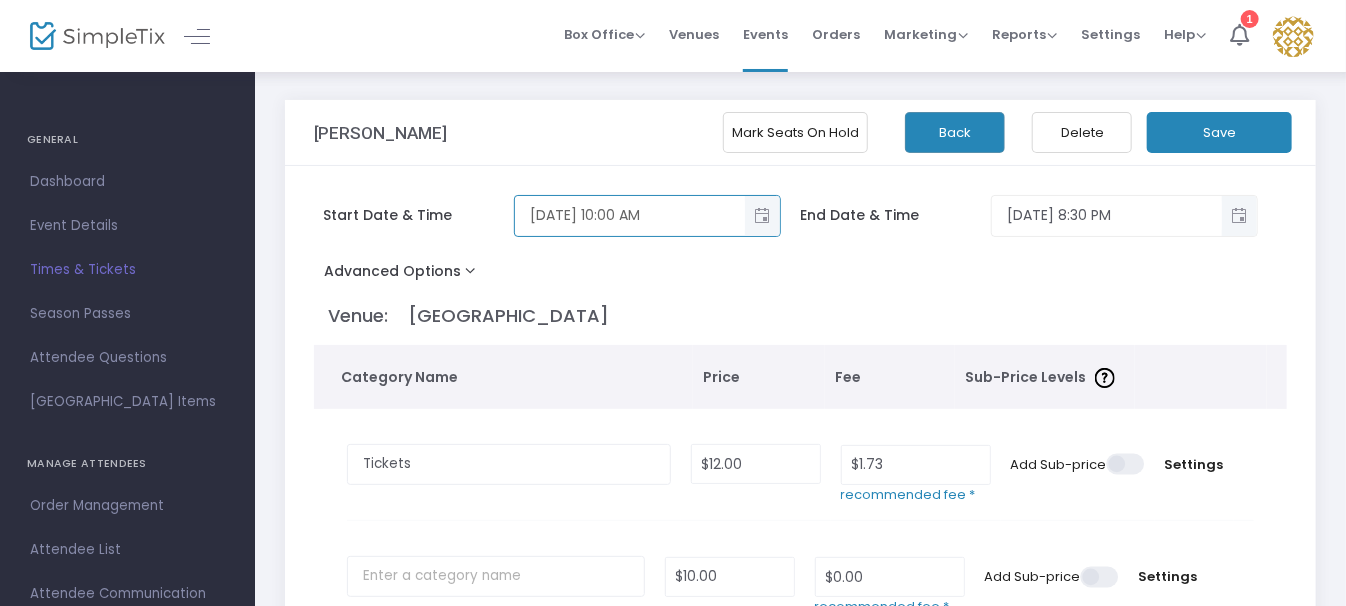 click on "7/24/2025 10:00 AM" at bounding box center (630, 215) 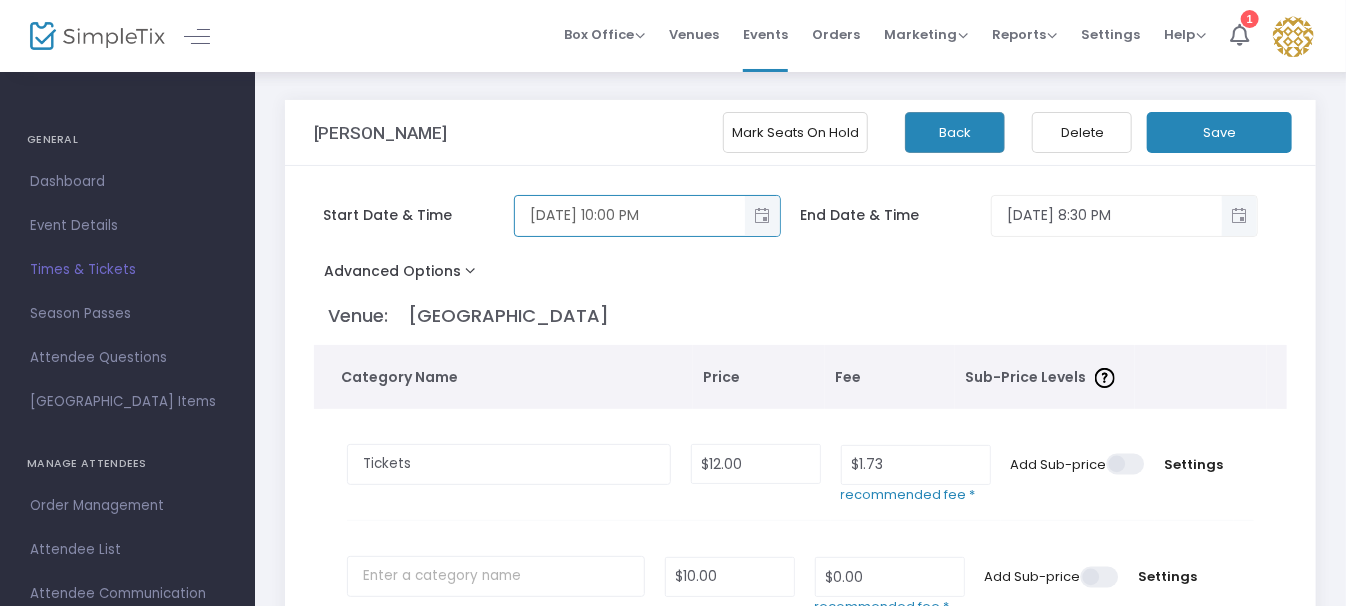click on "7/24/2025 10:00 PM" at bounding box center [630, 215] 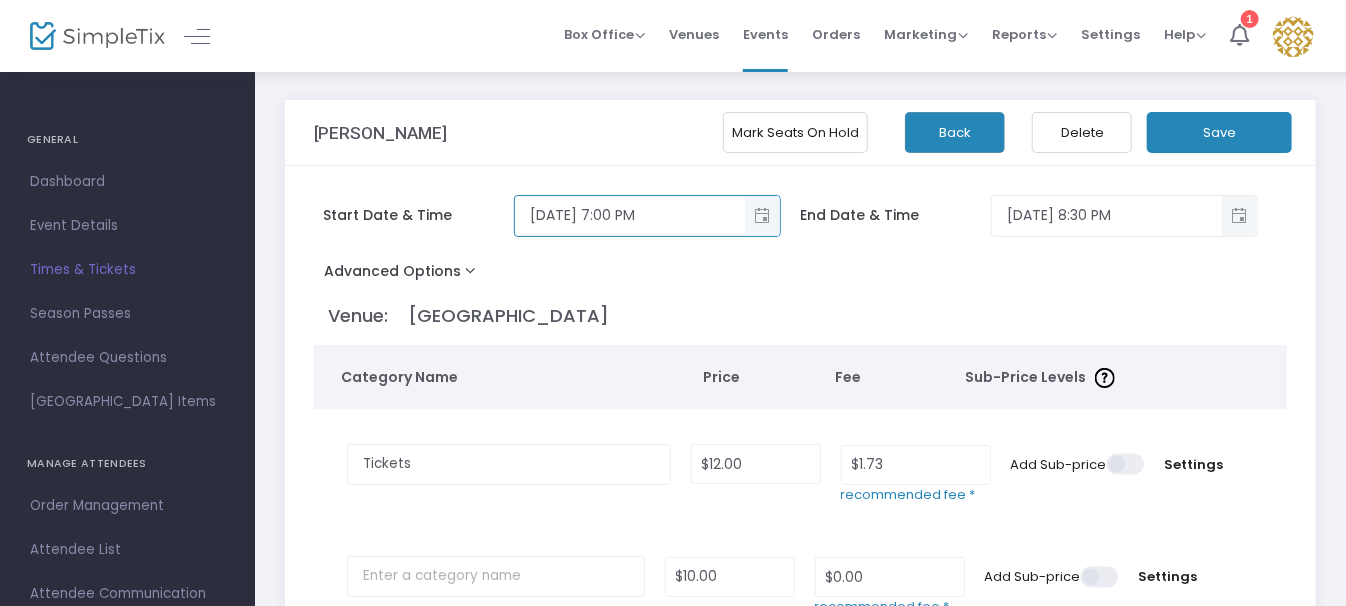 type on "7/24/2025 7:00 PM" 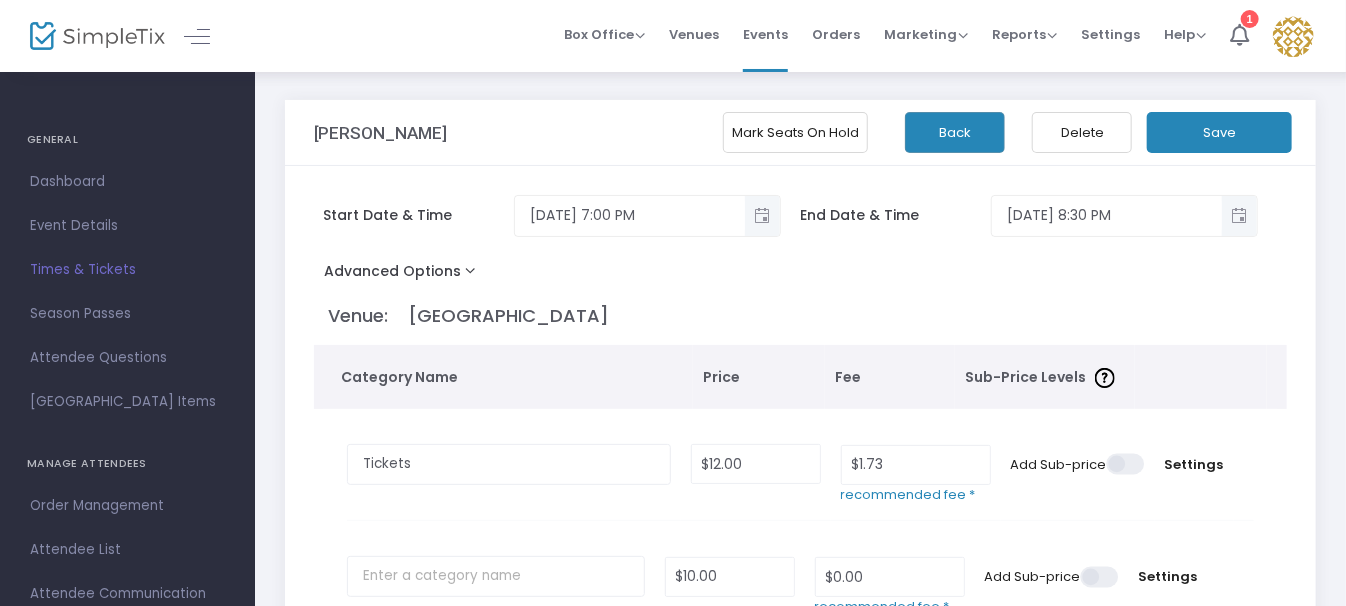 click on "Save" 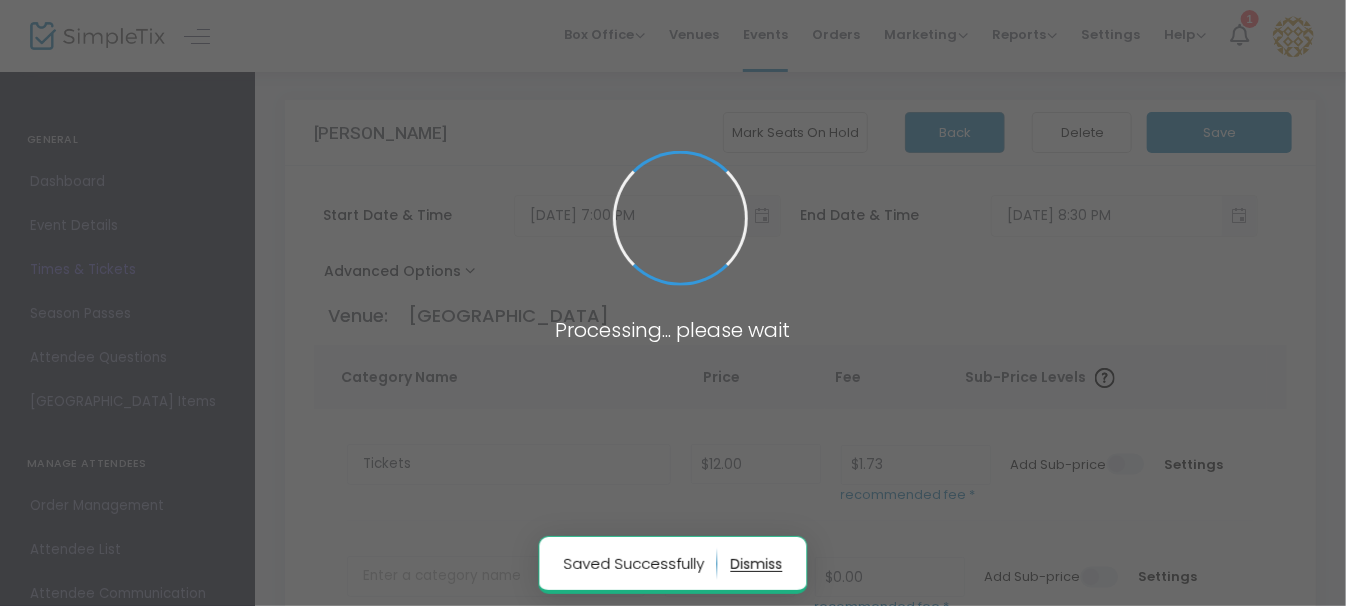 radio on "false" 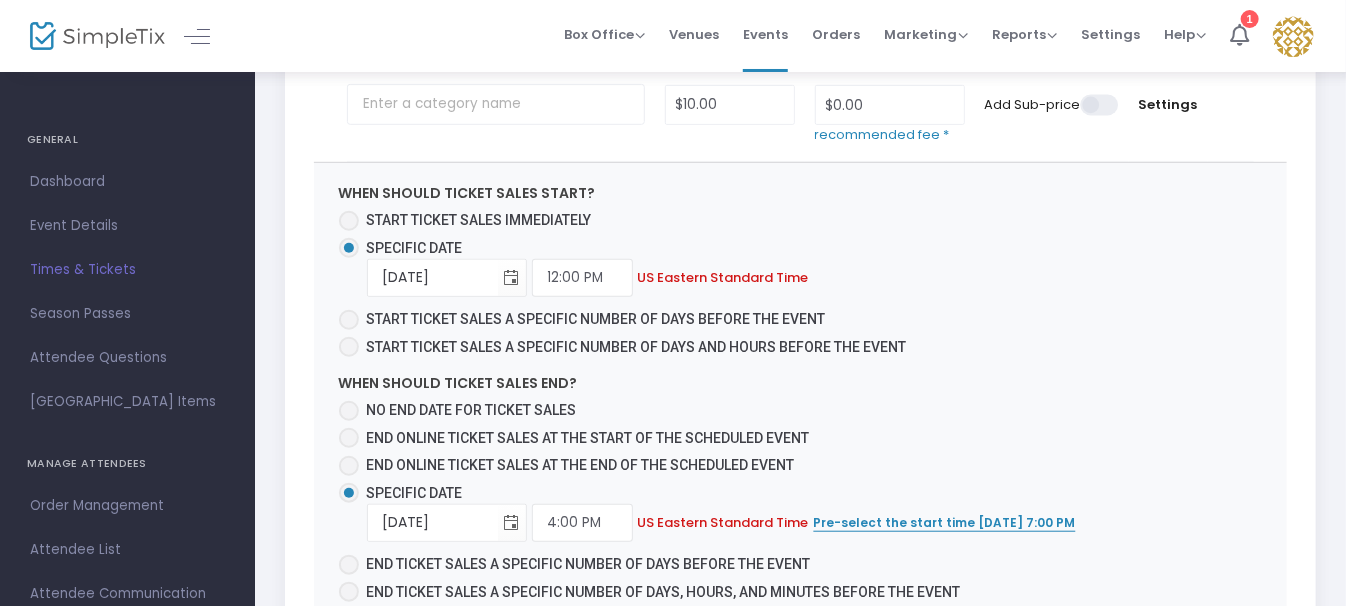 scroll, scrollTop: 470, scrollLeft: 0, axis: vertical 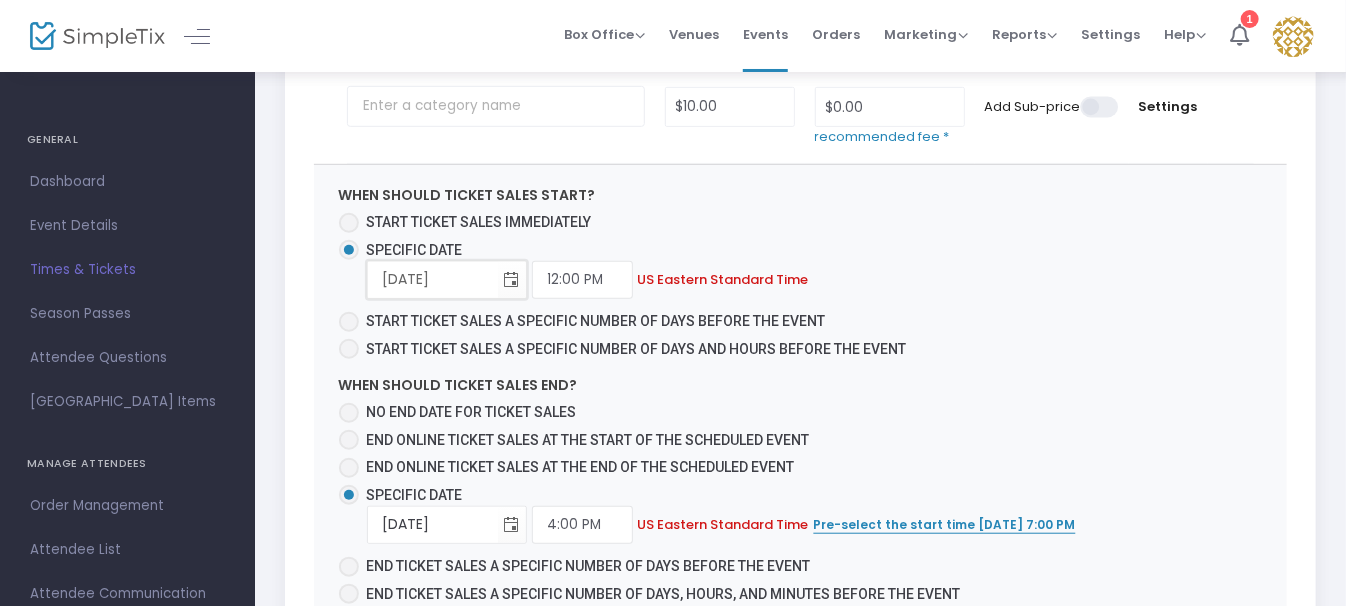 click on "7/7/2025" at bounding box center [433, 279] 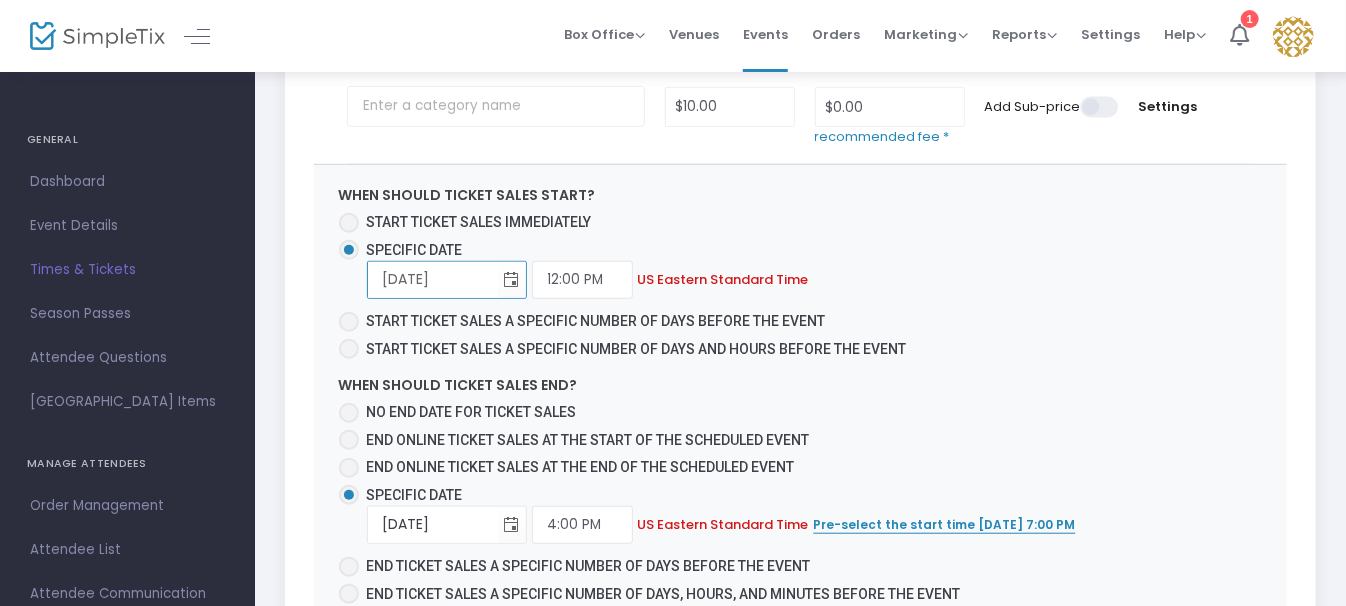 click on "7/7/2025" at bounding box center (433, 279) 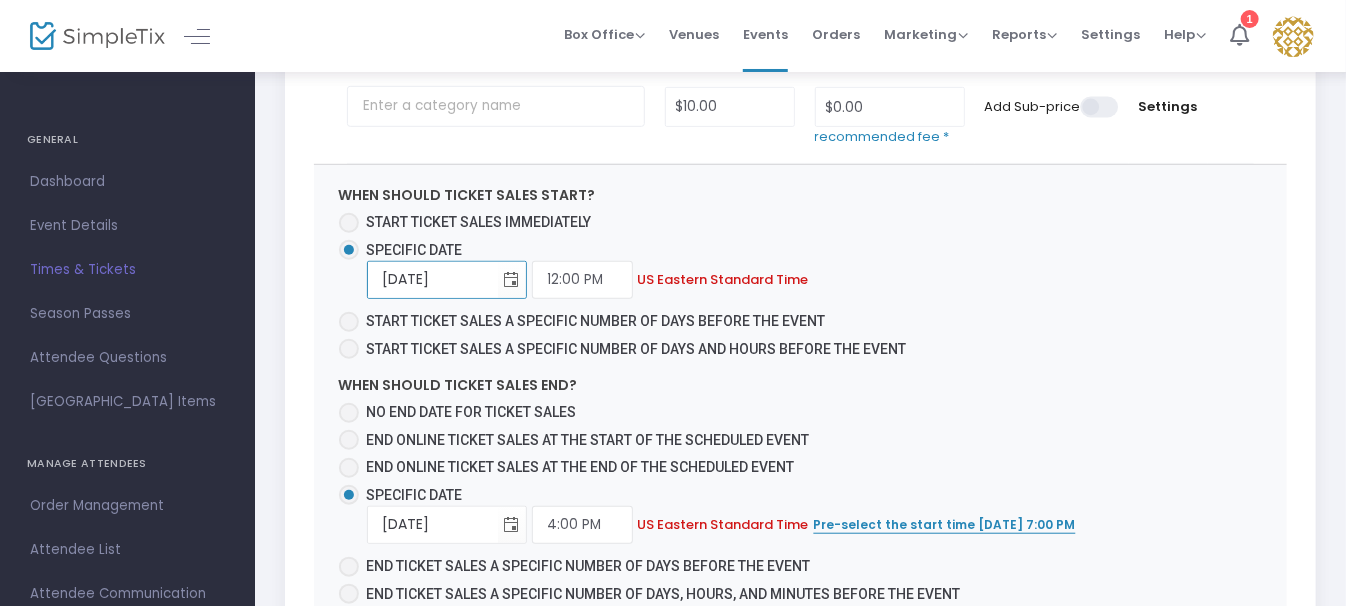 type on "7/12/2025" 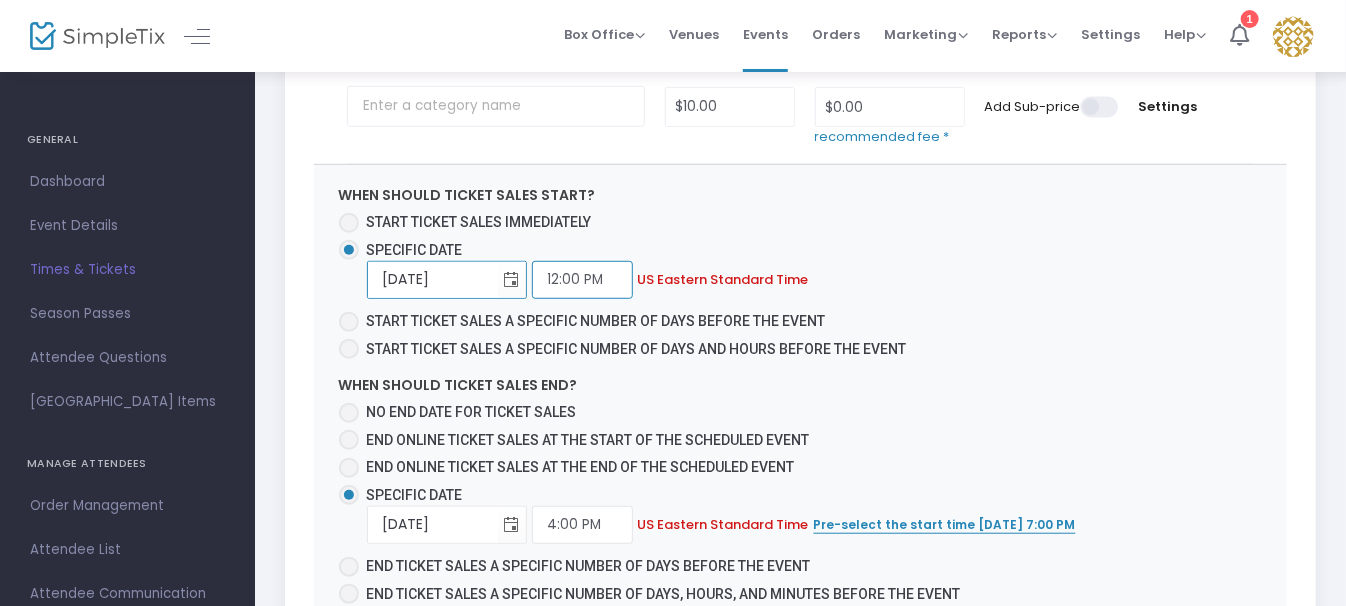click on "12:00 PM" 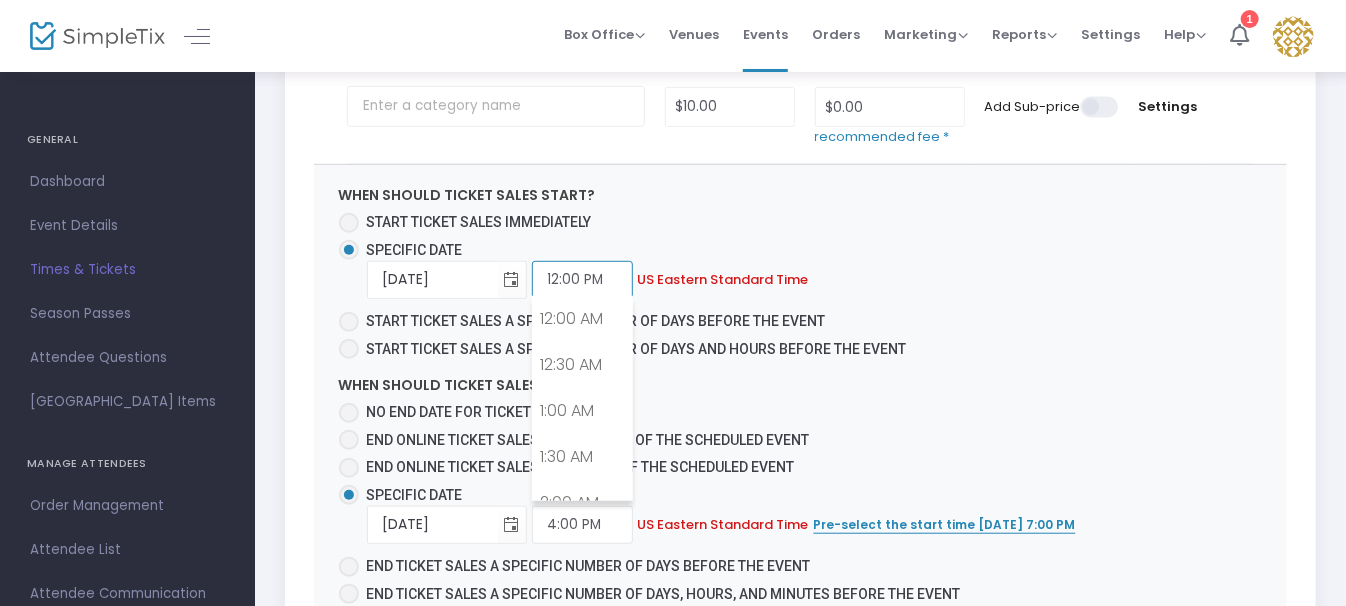 scroll, scrollTop: 1015, scrollLeft: 0, axis: vertical 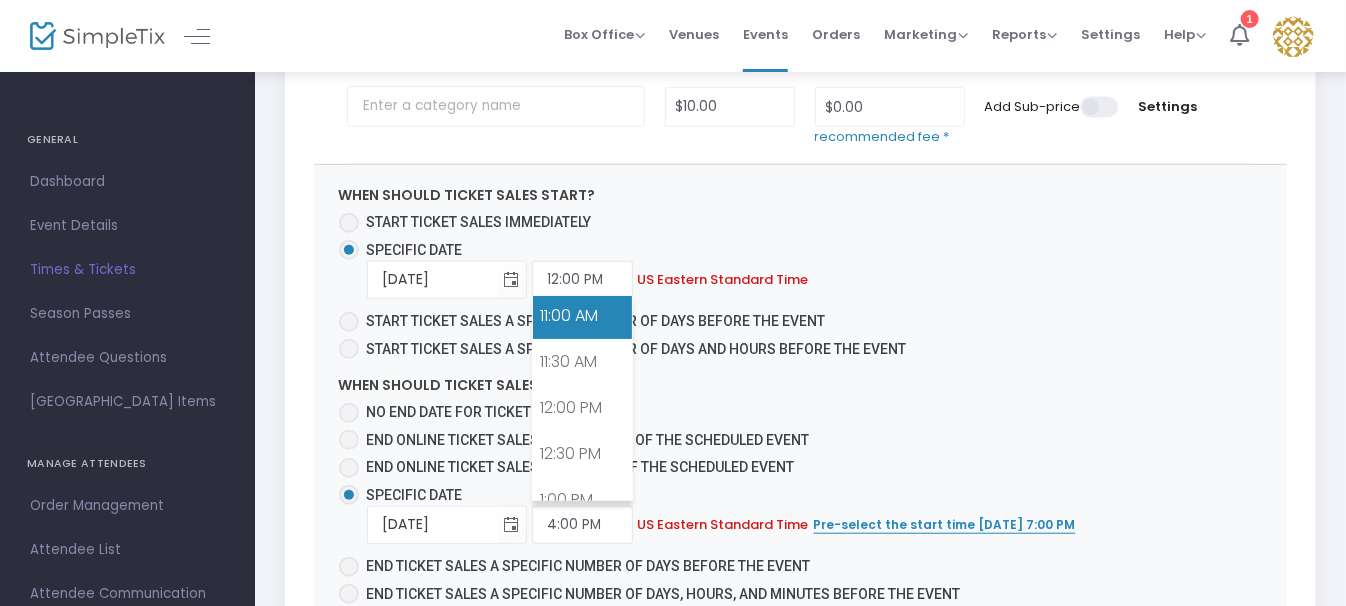 click on "11:00 AM" at bounding box center [582, 316] 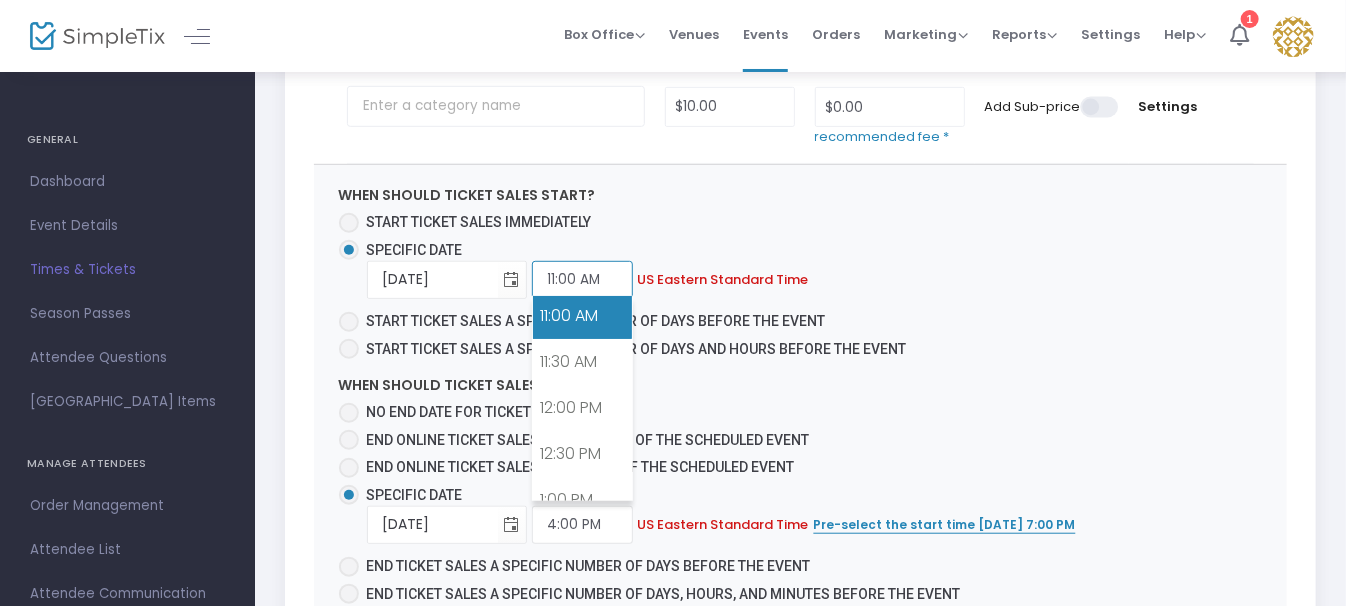 scroll, scrollTop: 923, scrollLeft: 0, axis: vertical 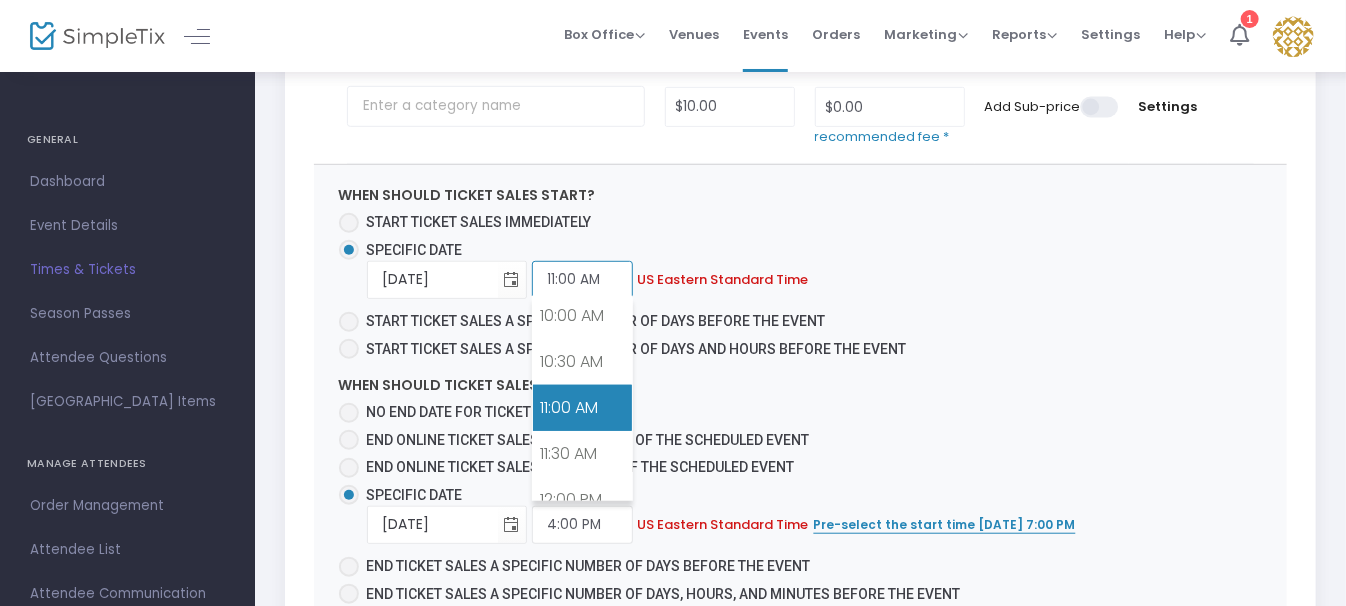 click on "11:00 AM" 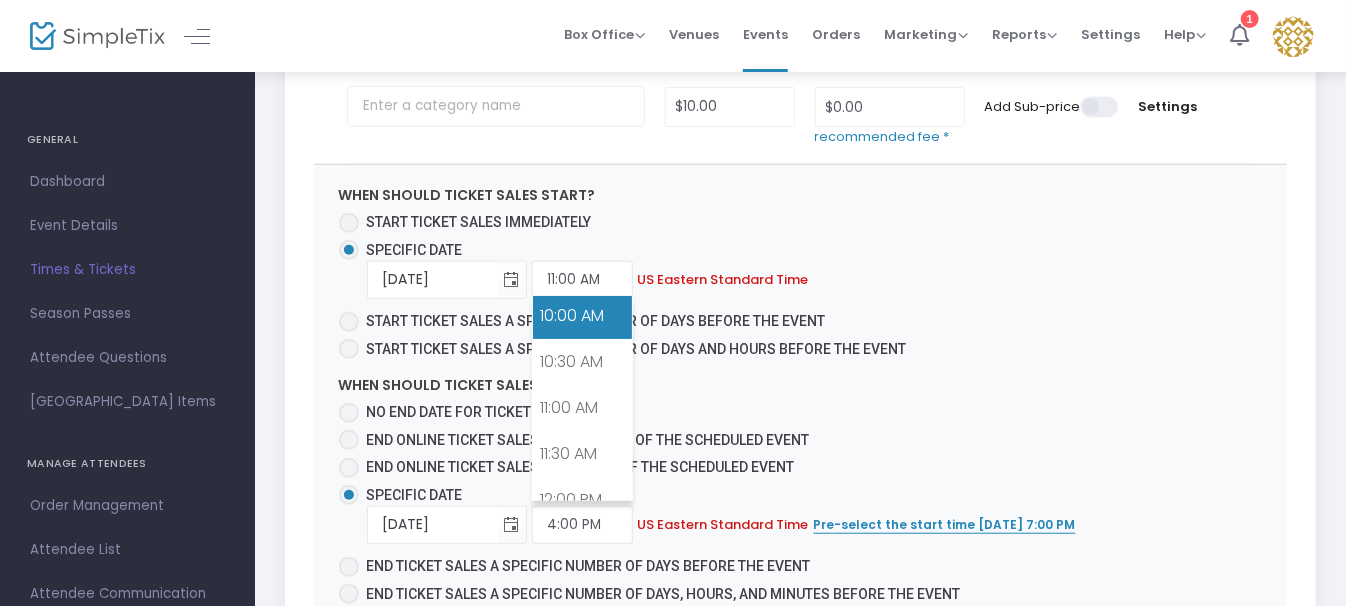 click on "10:00 AM" at bounding box center [582, 316] 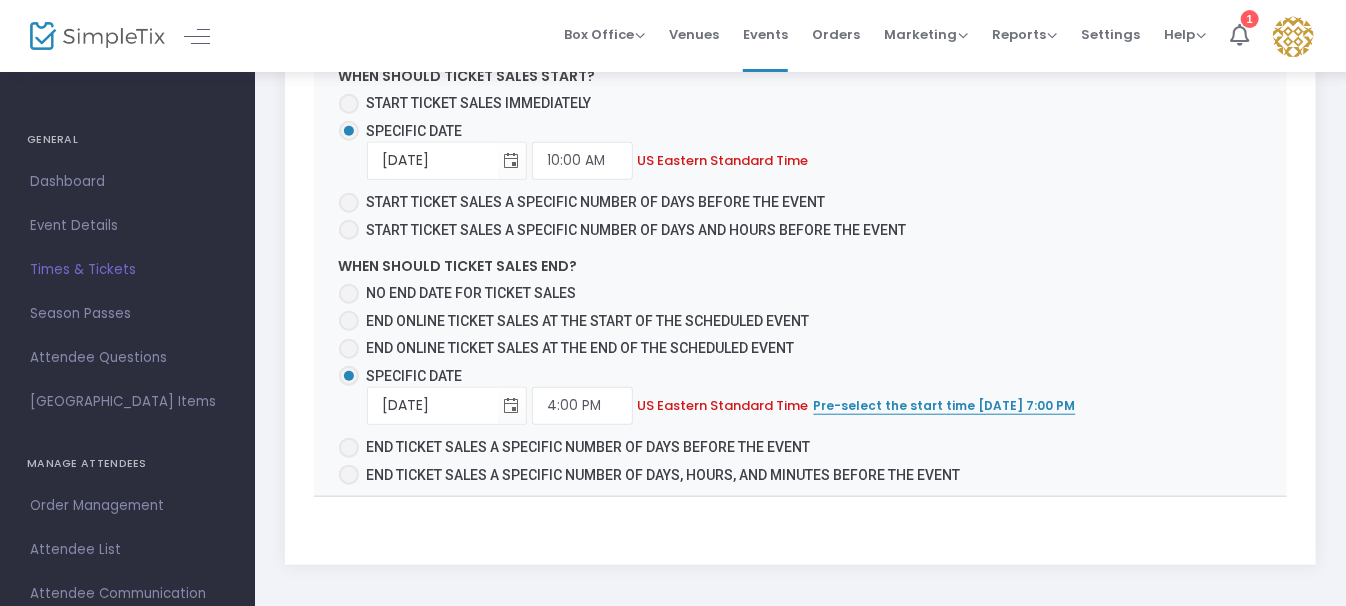 scroll, scrollTop: 590, scrollLeft: 0, axis: vertical 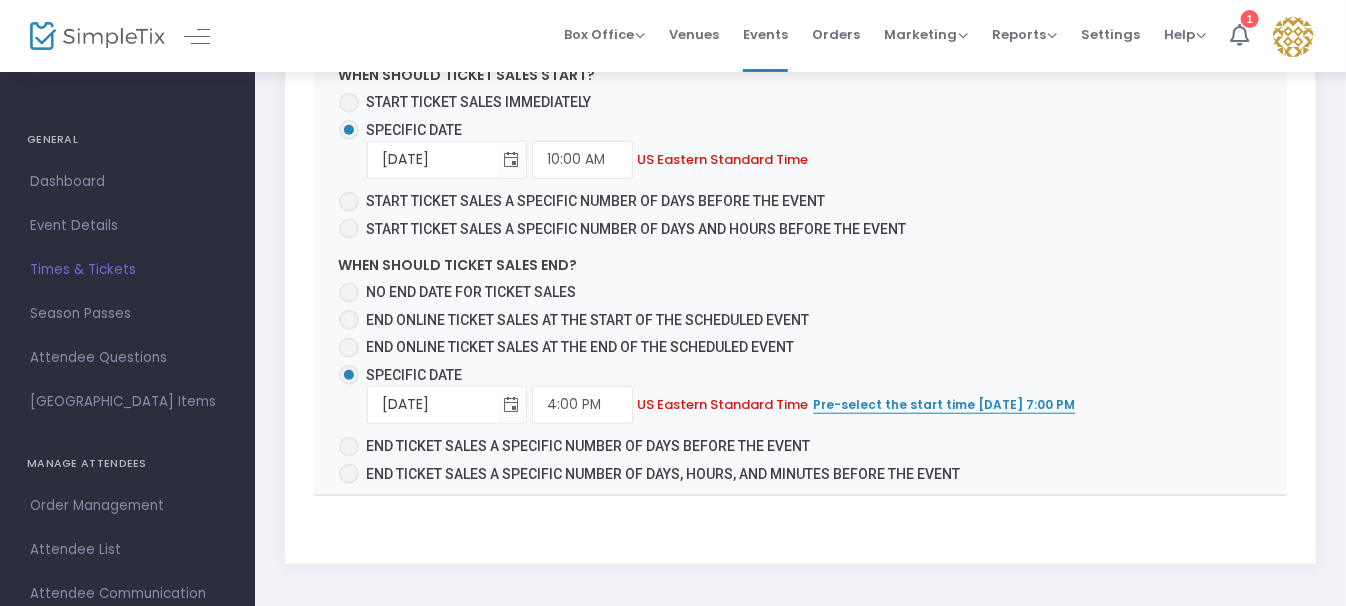 click at bounding box center (349, 320) 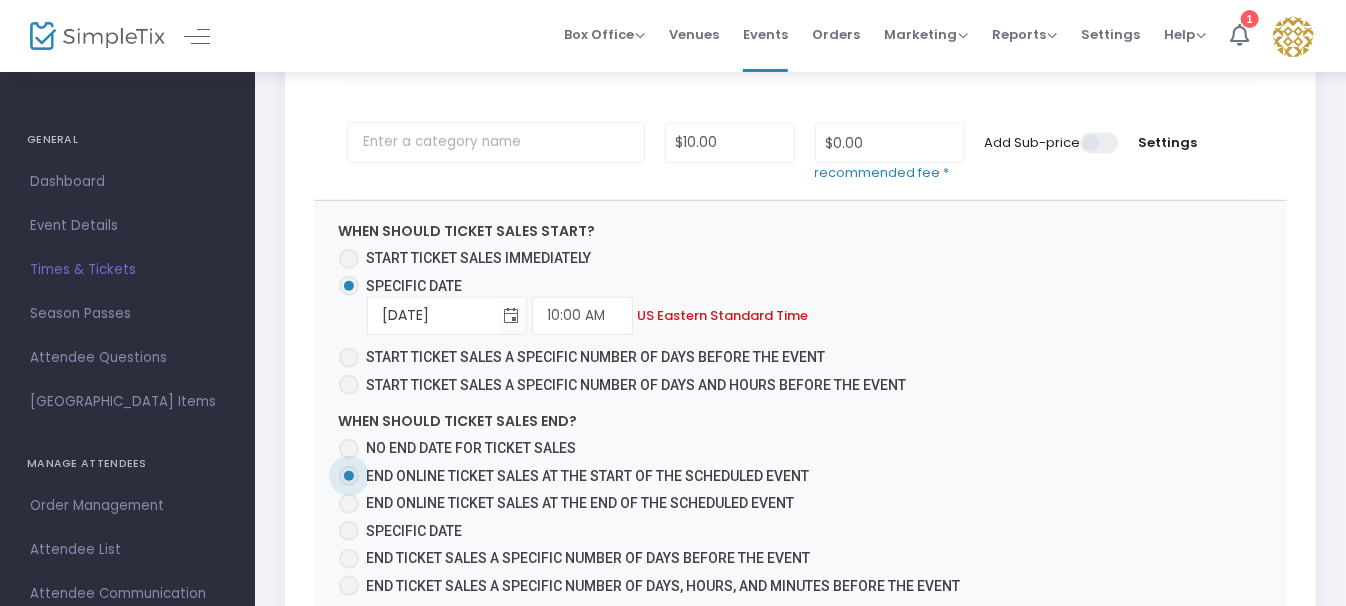 scroll, scrollTop: 432, scrollLeft: 0, axis: vertical 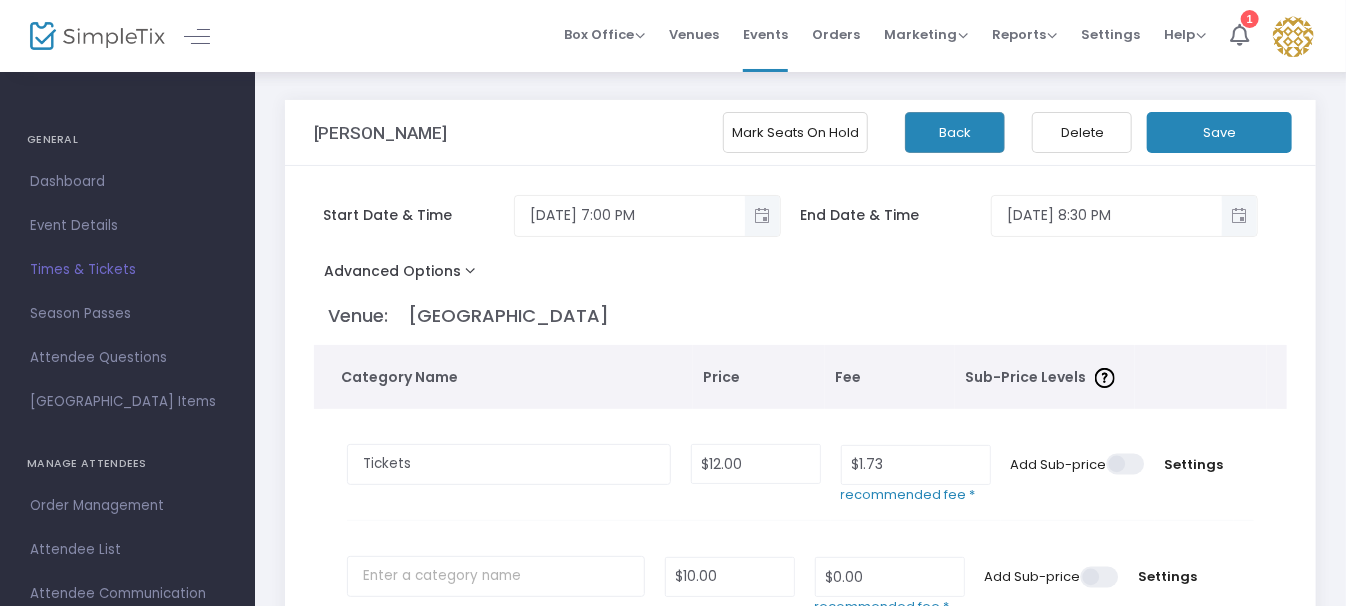click on "Save" 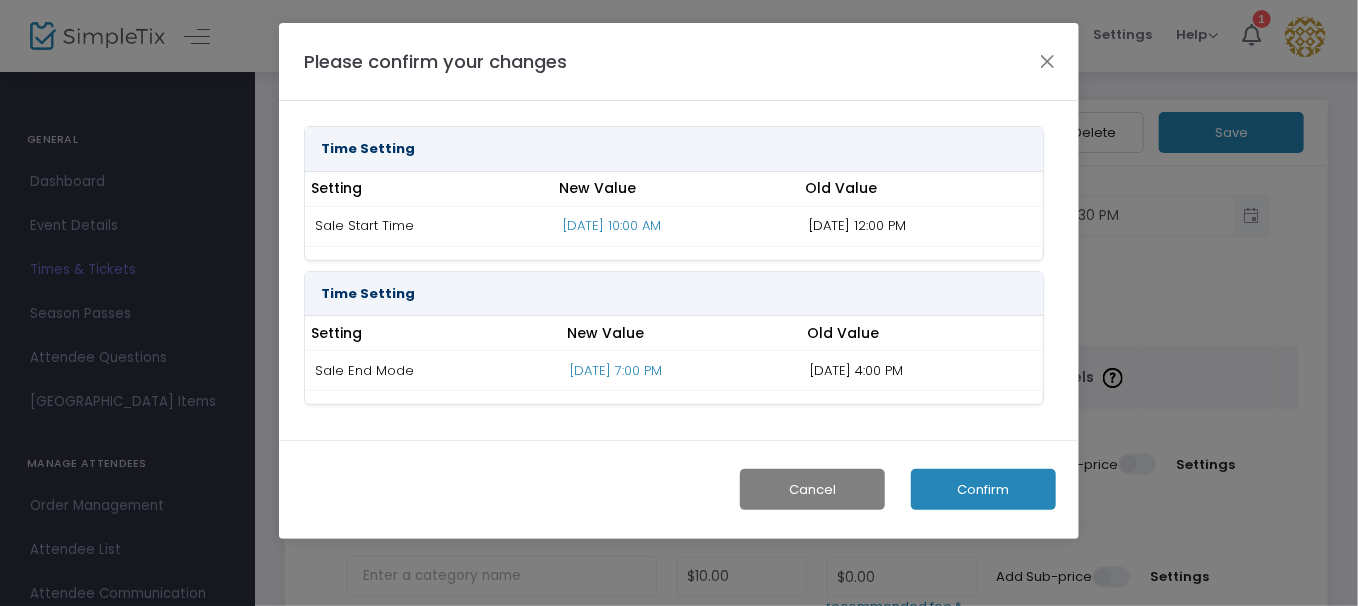 click on "Confirm" 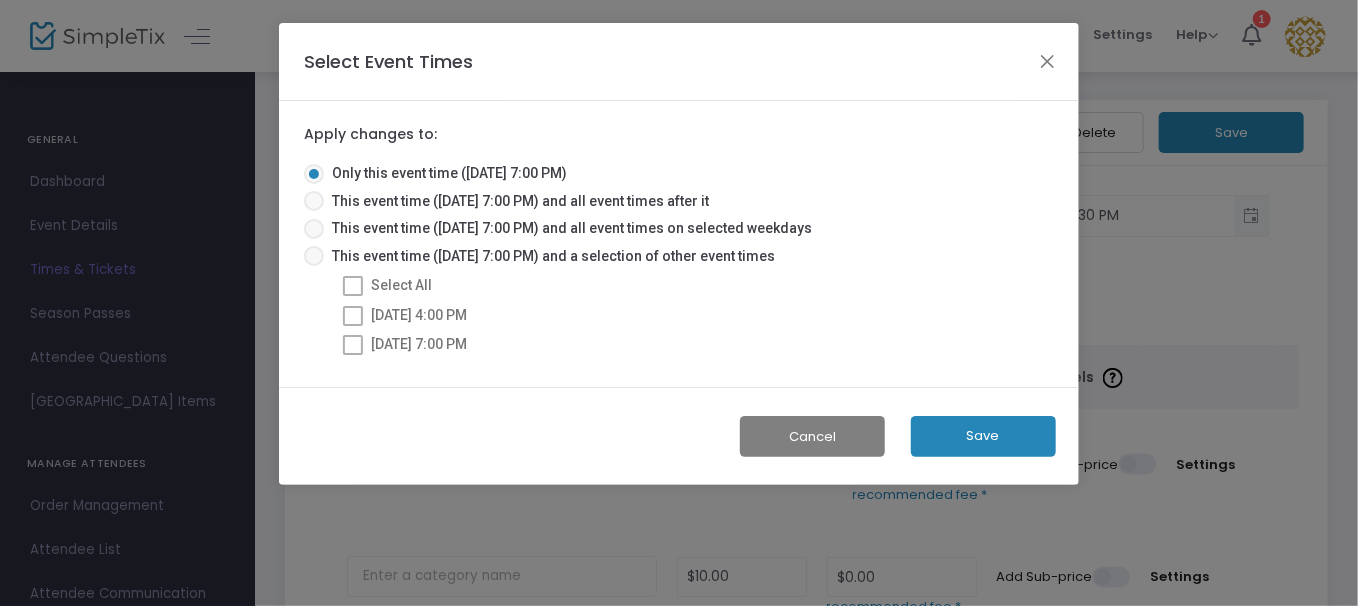 click on "Save" 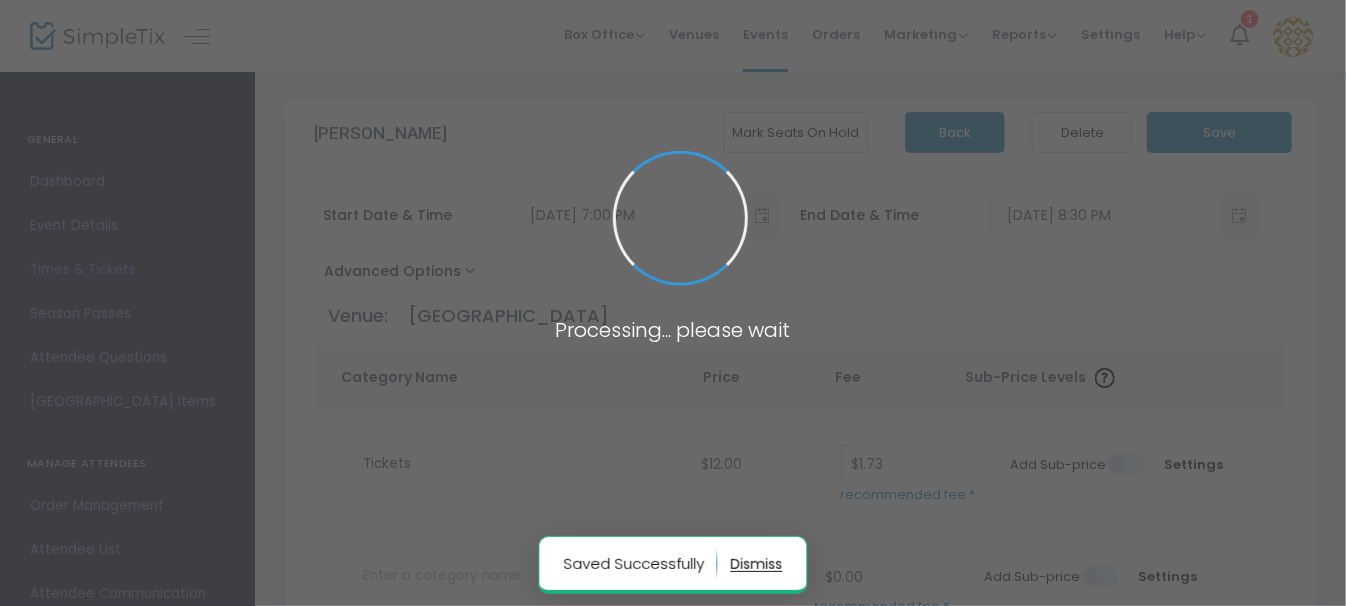 radio on "false" 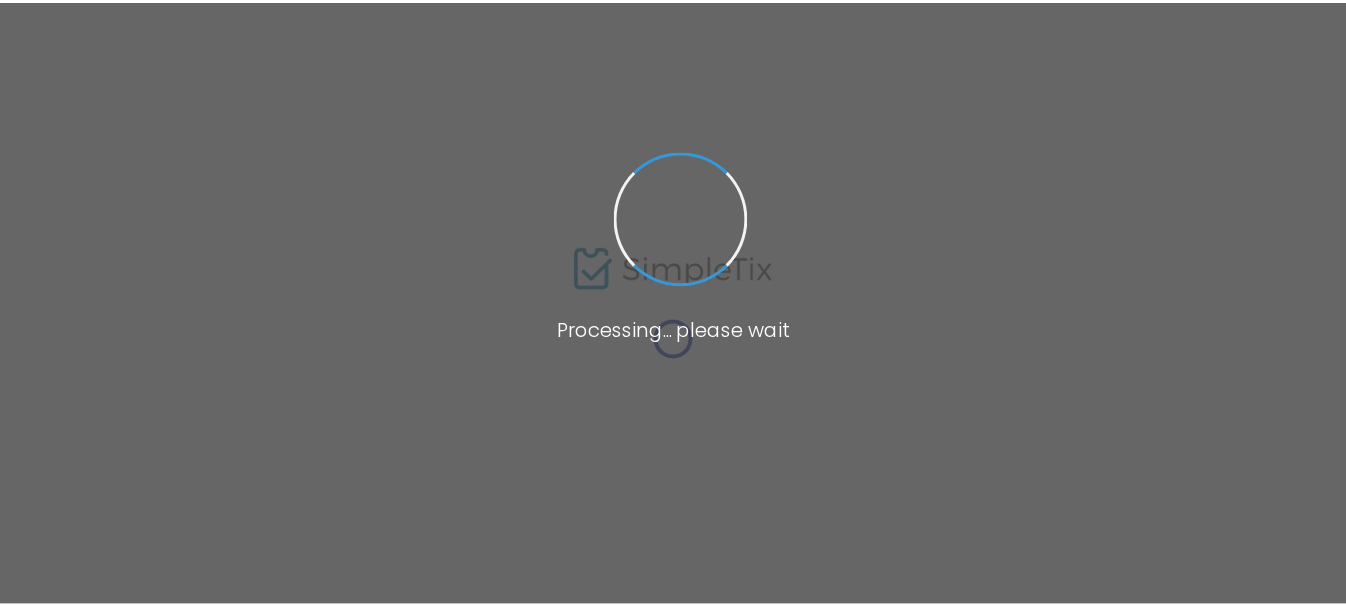 scroll, scrollTop: 0, scrollLeft: 0, axis: both 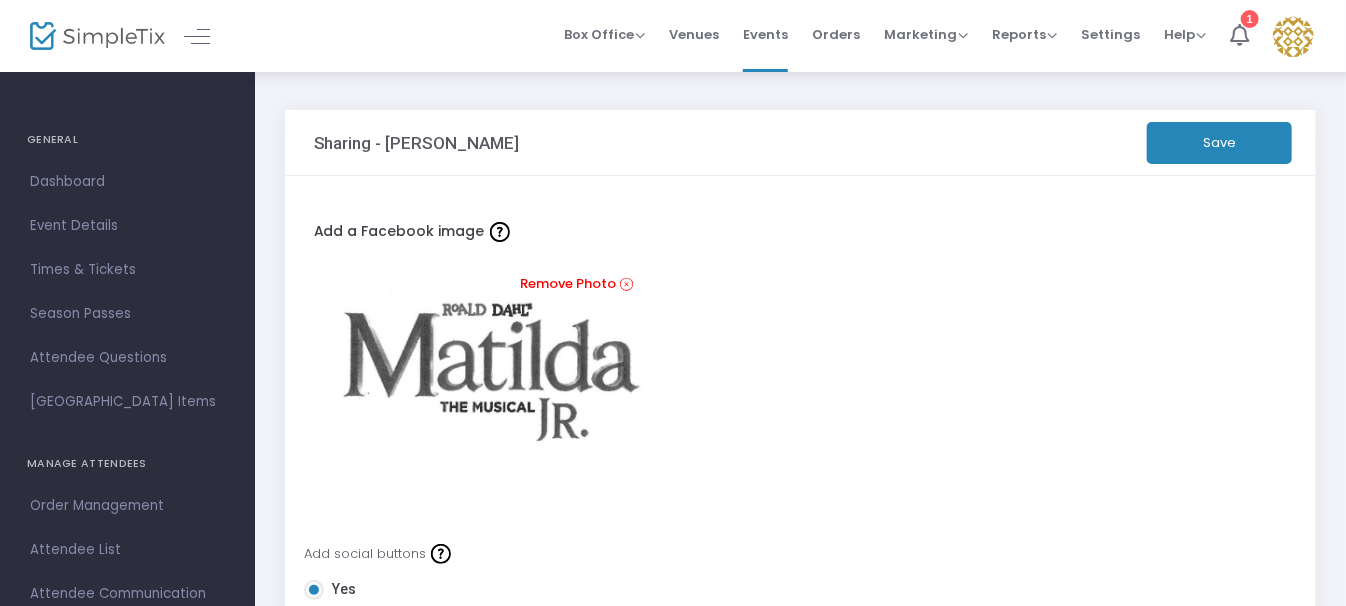 drag, startPoint x: 1344, startPoint y: 119, endPoint x: 1329, endPoint y: 205, distance: 87.29834 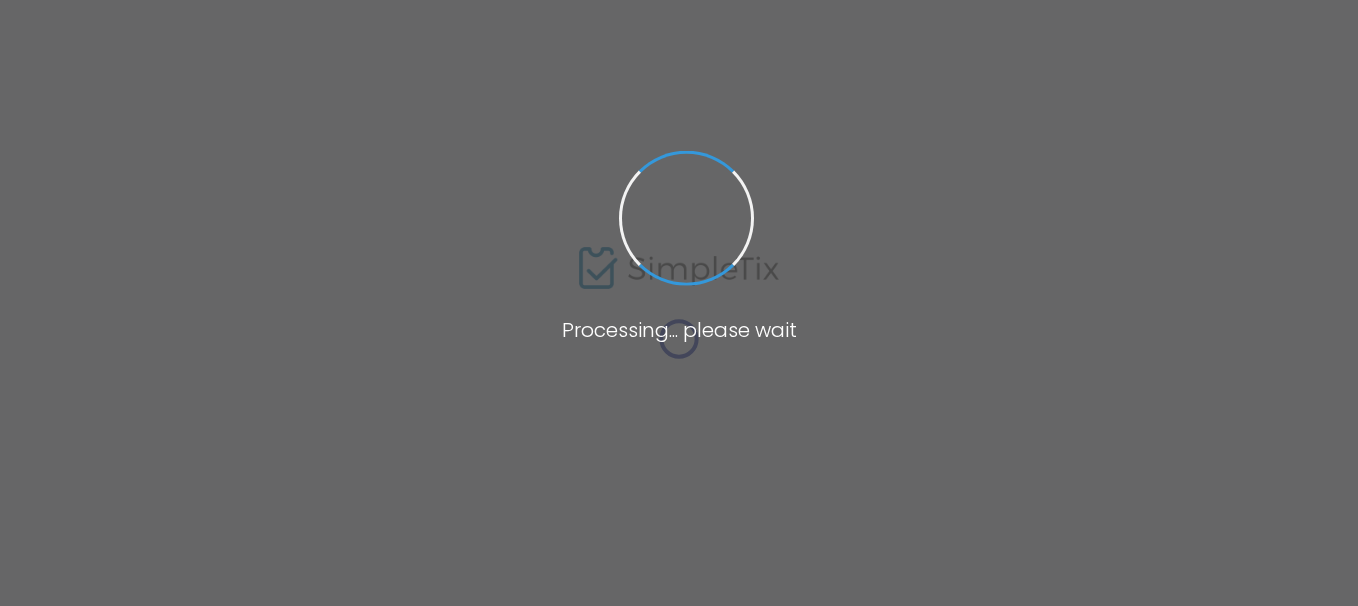 scroll, scrollTop: 0, scrollLeft: 0, axis: both 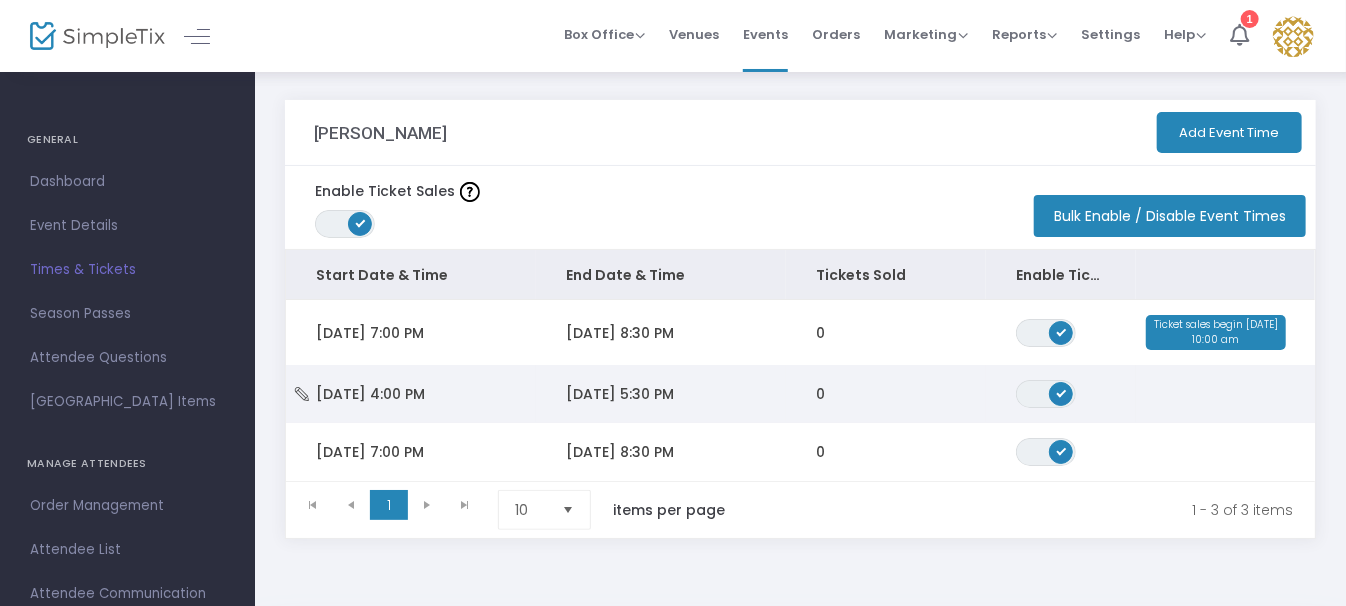 click on "[DATE] 4:00 PM" 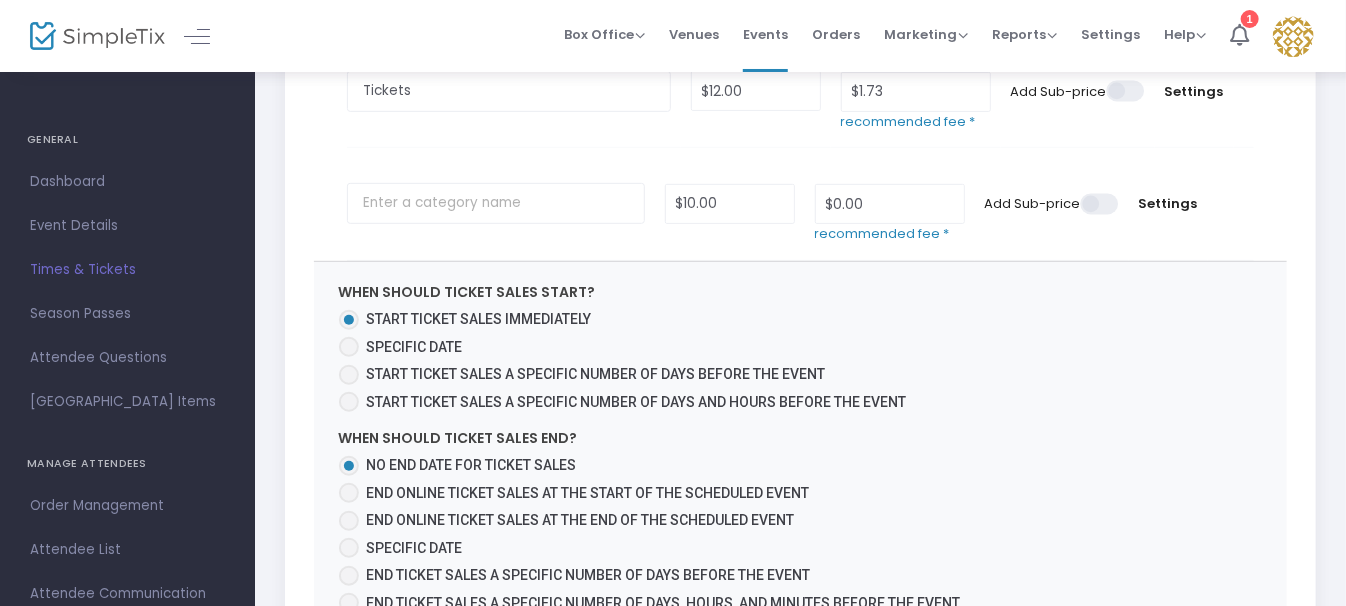 scroll, scrollTop: 376, scrollLeft: 0, axis: vertical 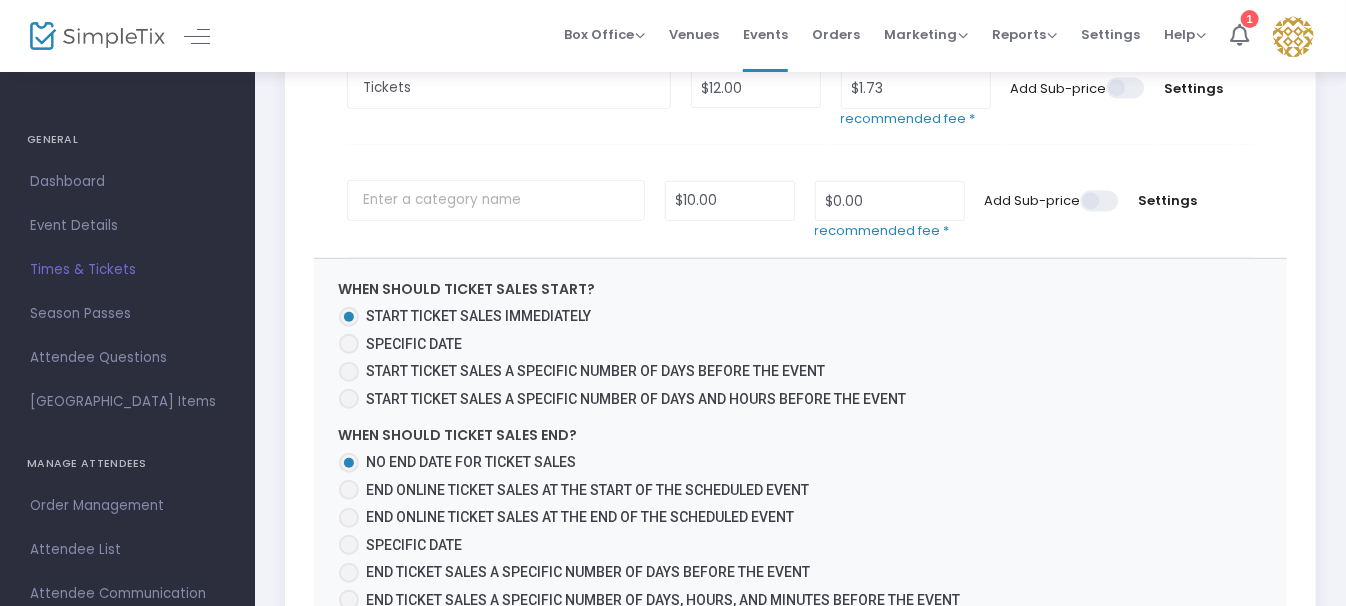 click at bounding box center (349, 344) 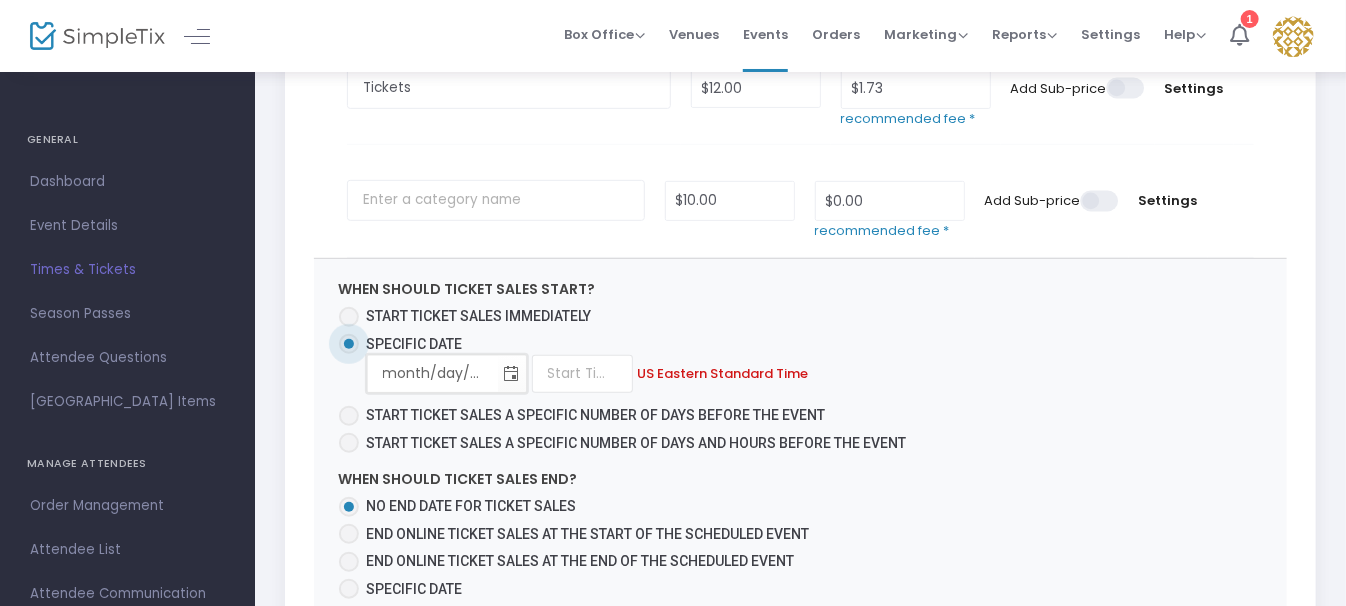 click on "month/day/year" at bounding box center (433, 373) 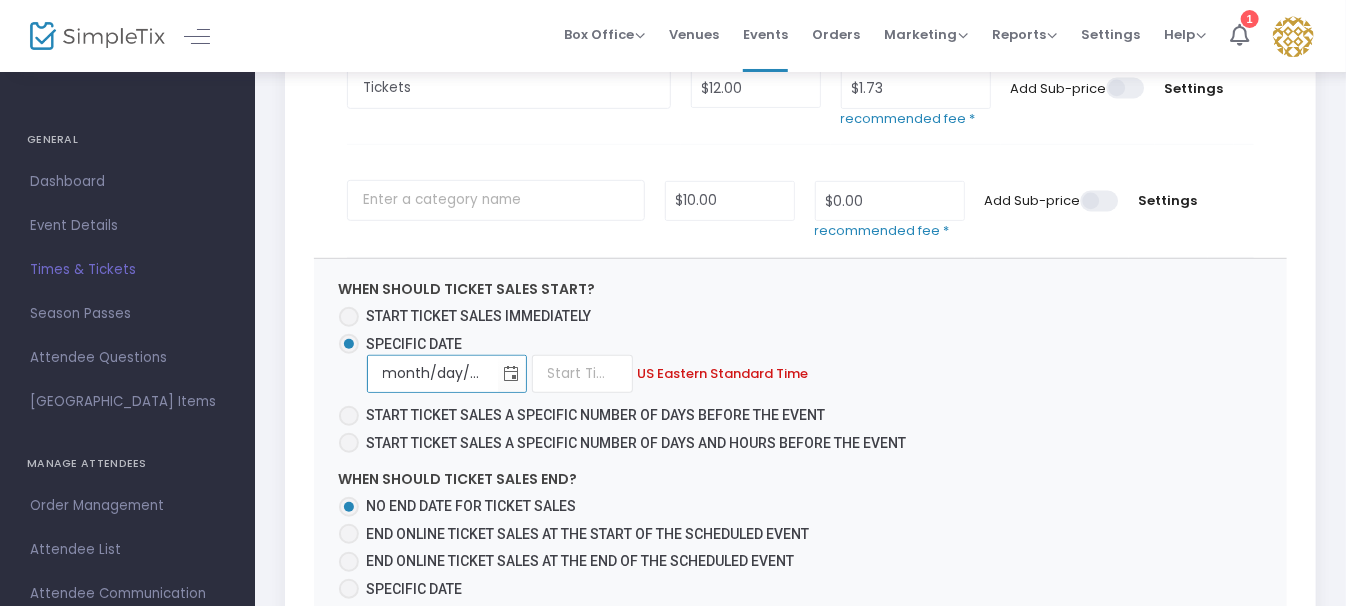 type on "month/day/year" 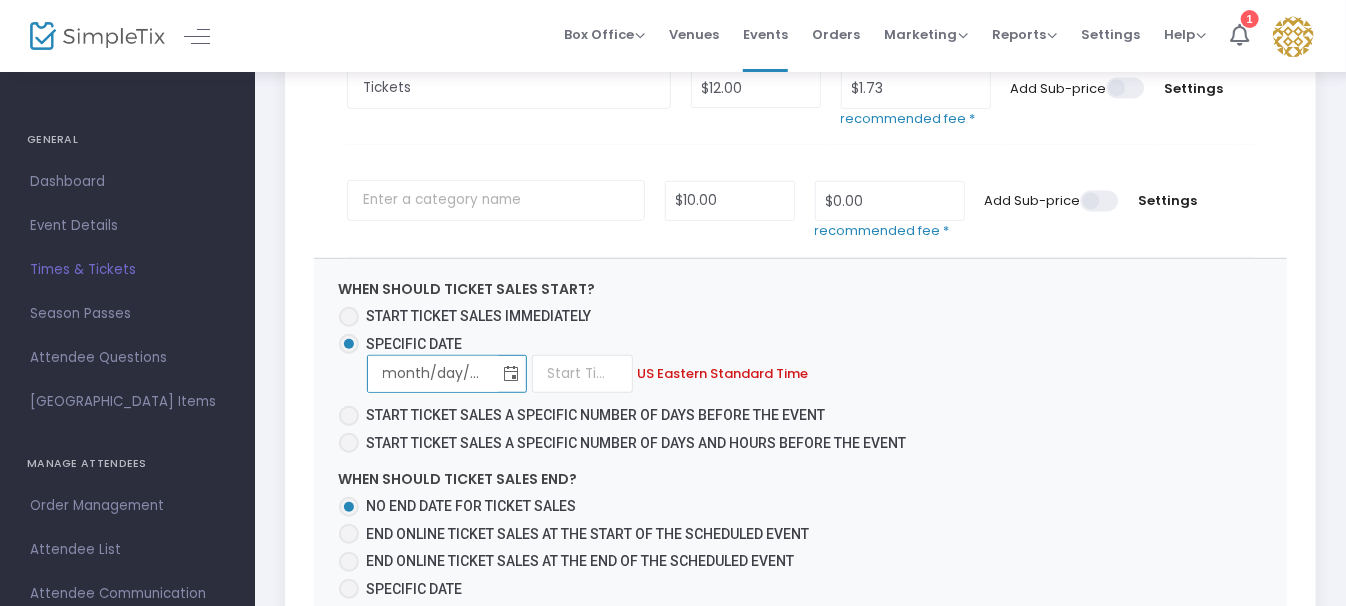 click 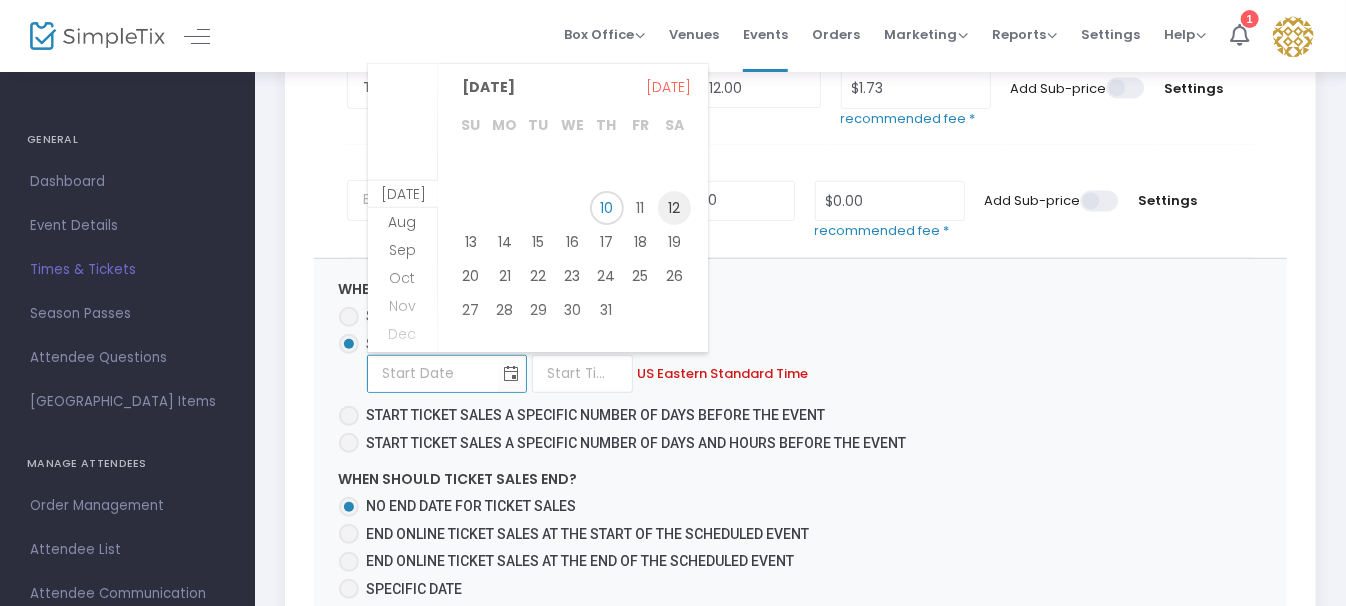 click on "12" at bounding box center [675, 208] 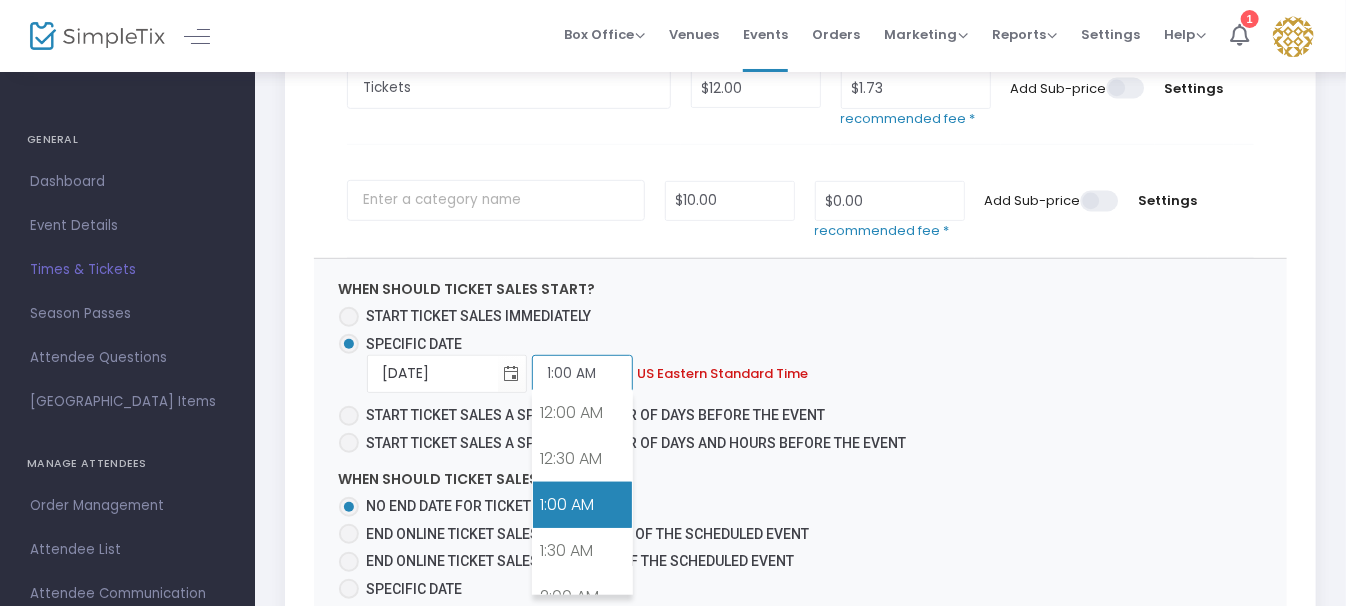 click on "1:00 AM" 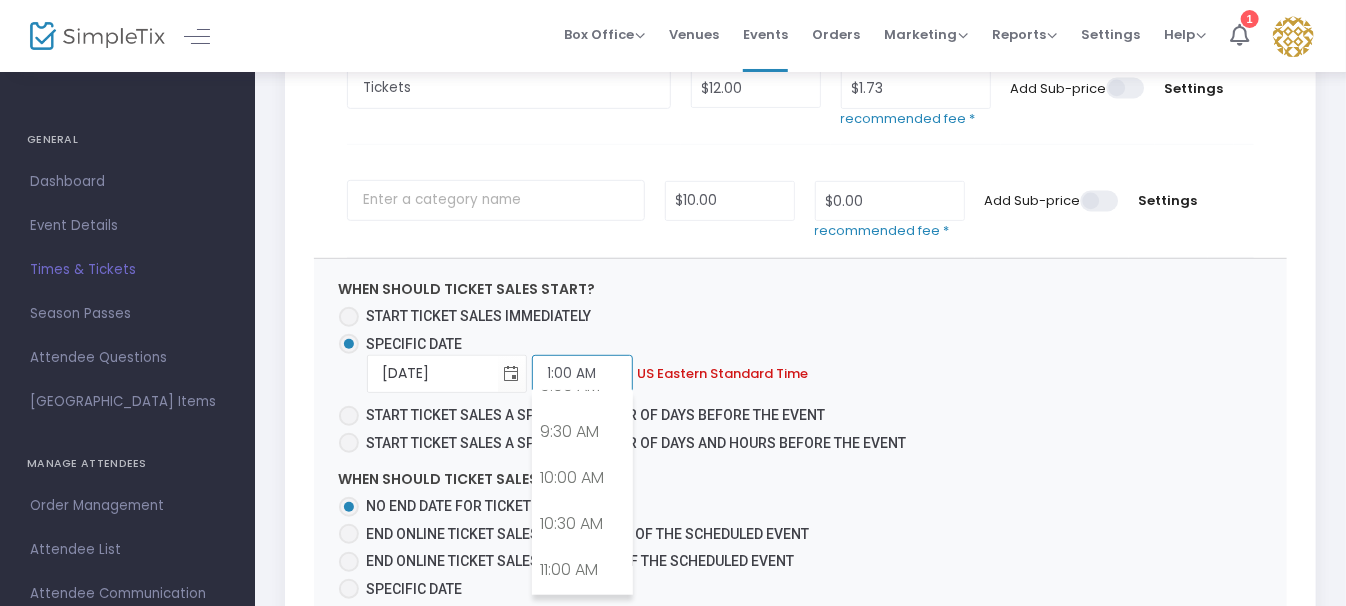 scroll, scrollTop: 863, scrollLeft: 0, axis: vertical 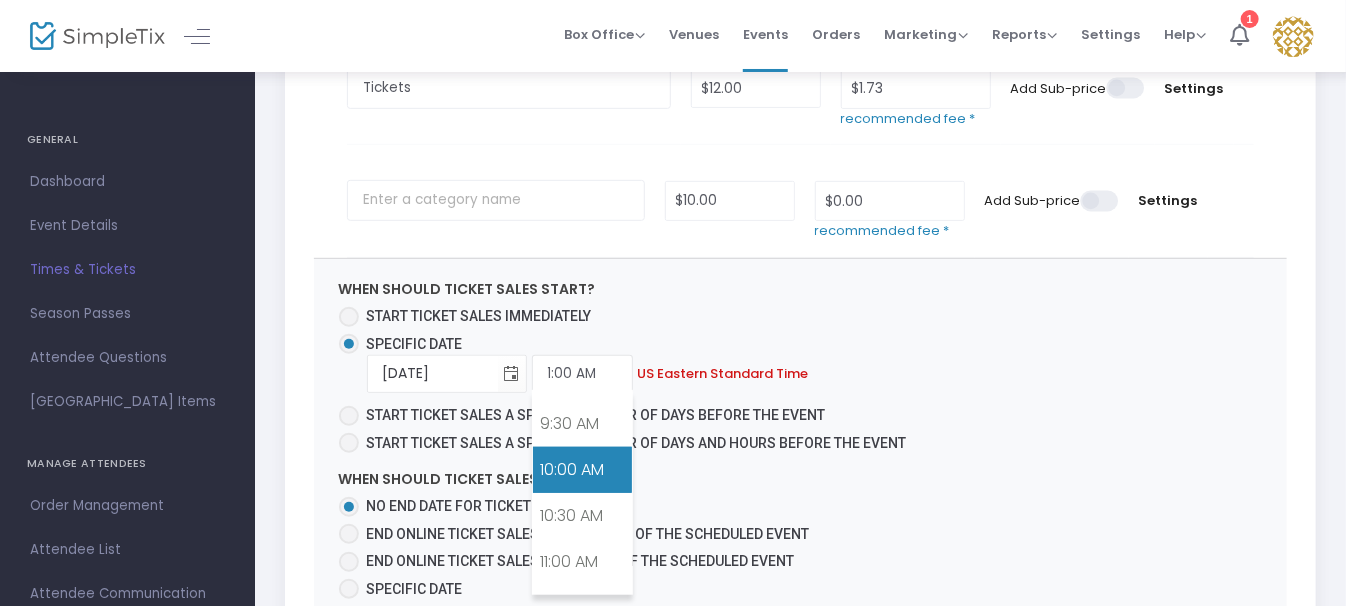 click on "10:00 AM" at bounding box center (582, 470) 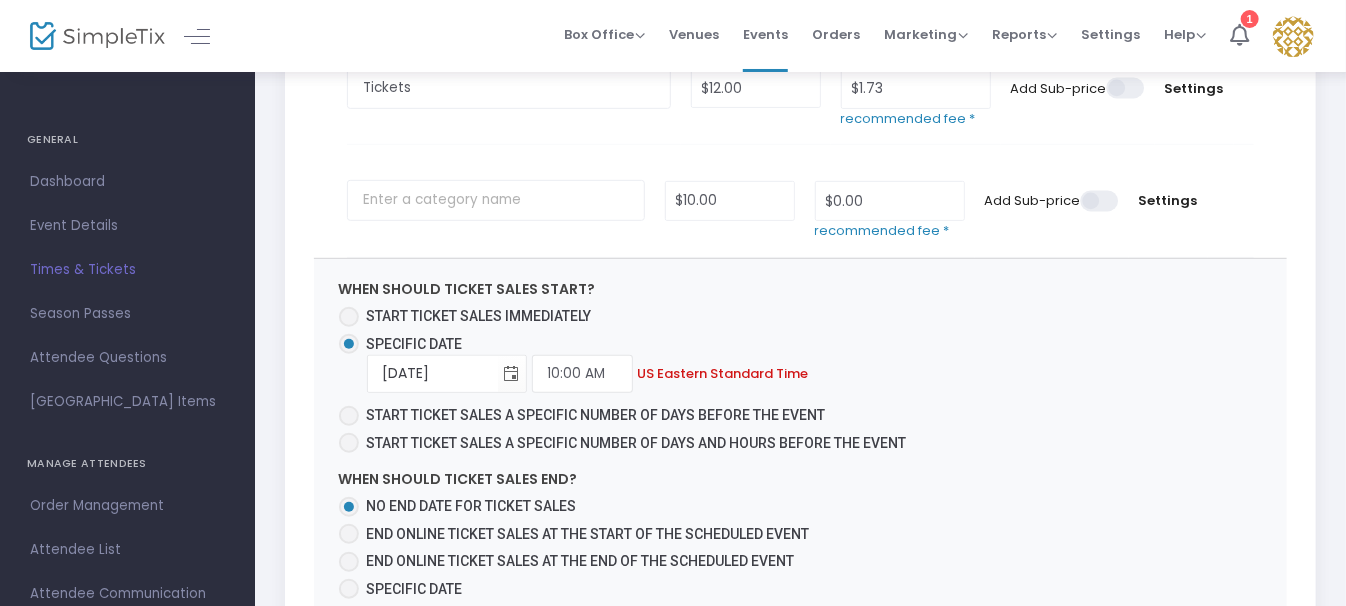 click at bounding box center [349, 534] 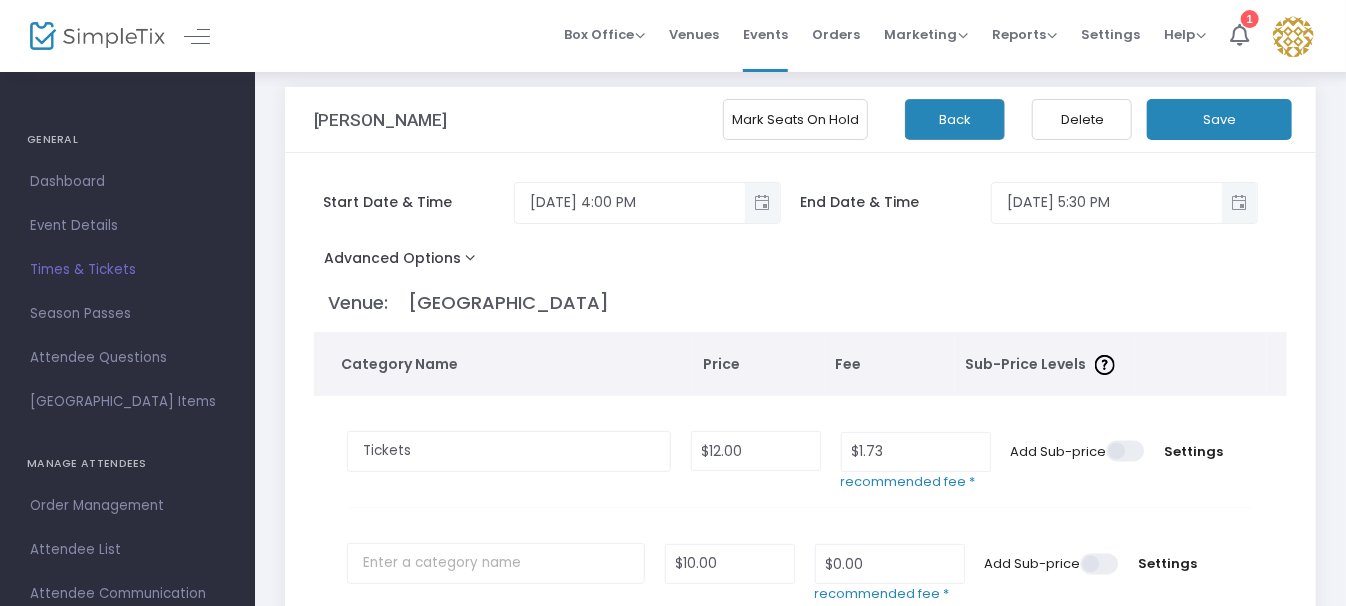 scroll, scrollTop: 0, scrollLeft: 0, axis: both 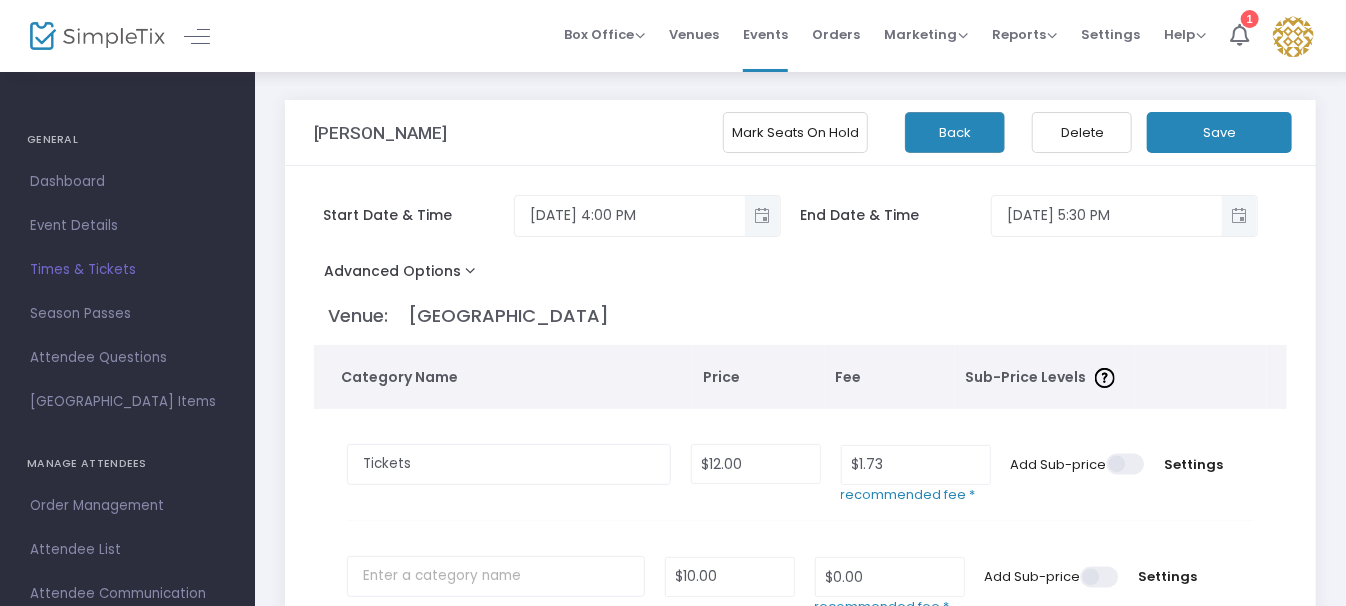 click on "Save" 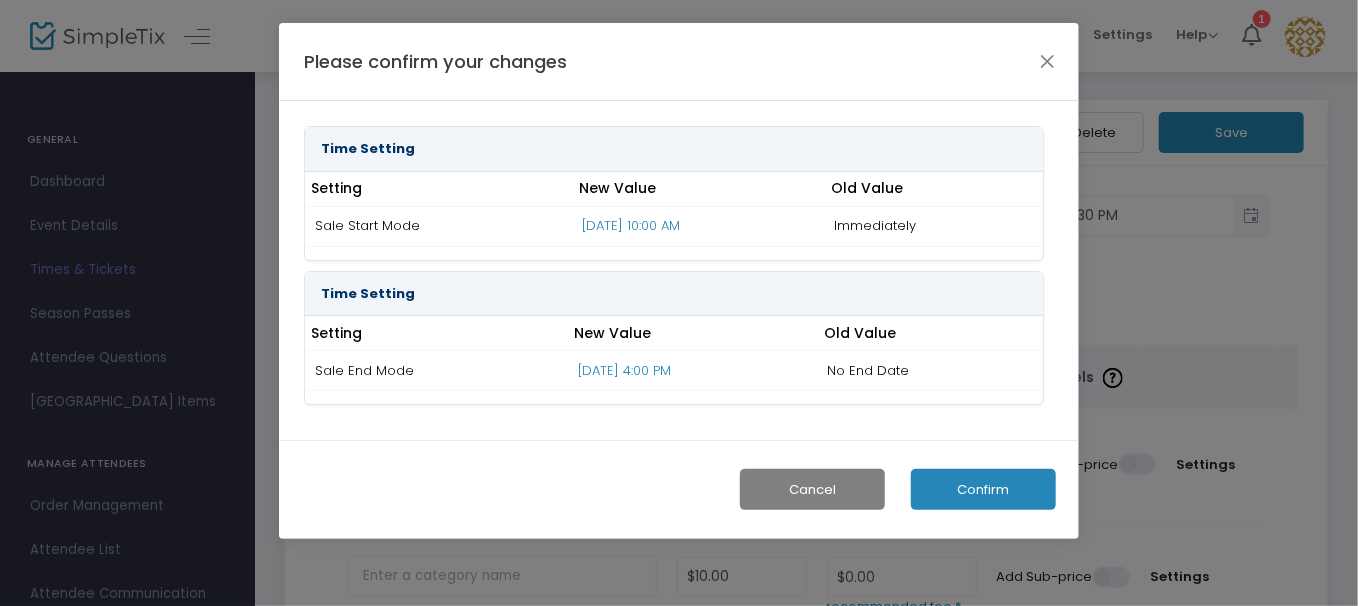 click on "Confirm" 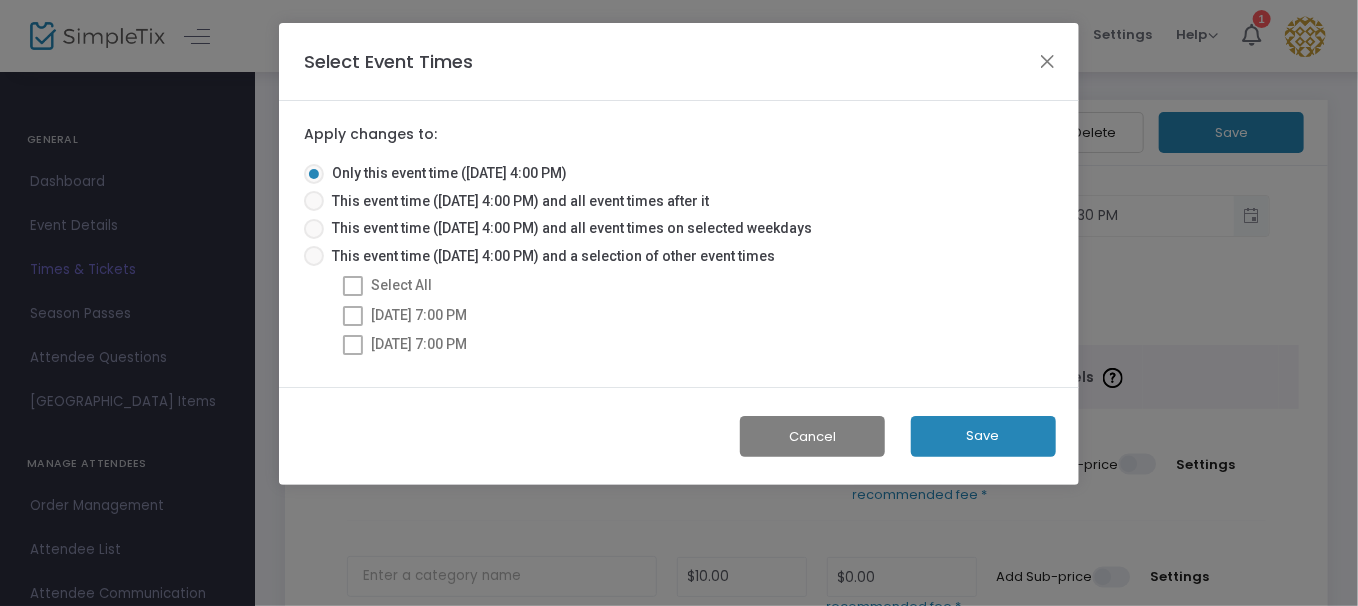 click on "Save" 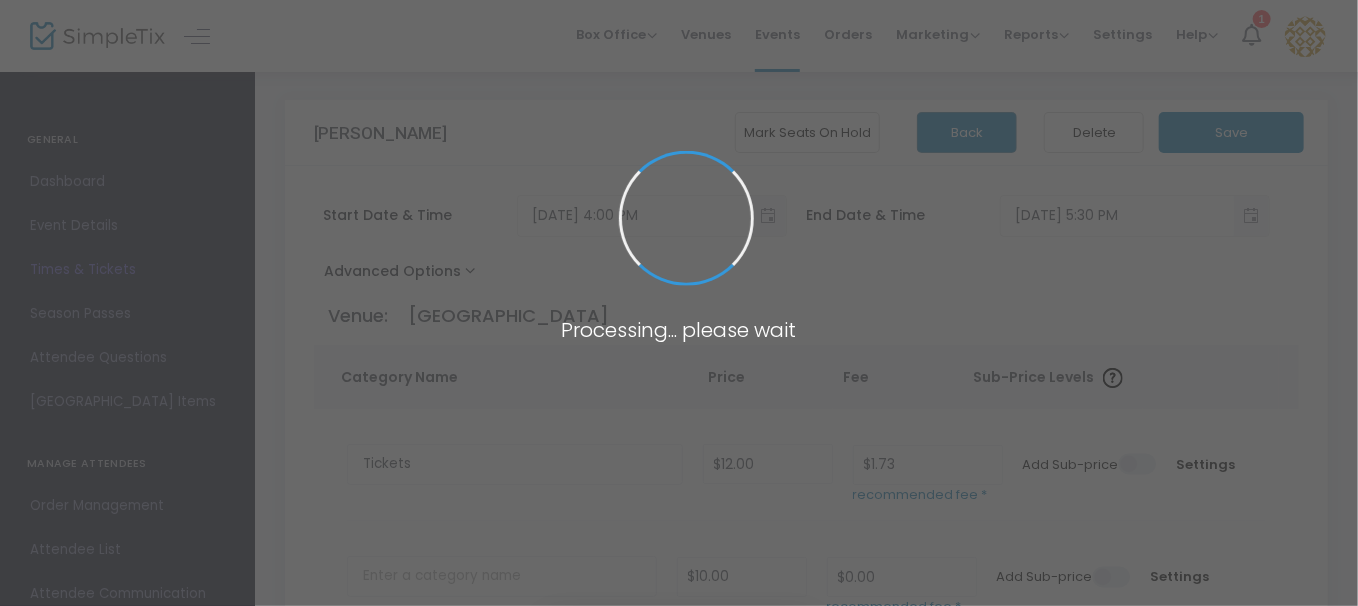 radio on "false" 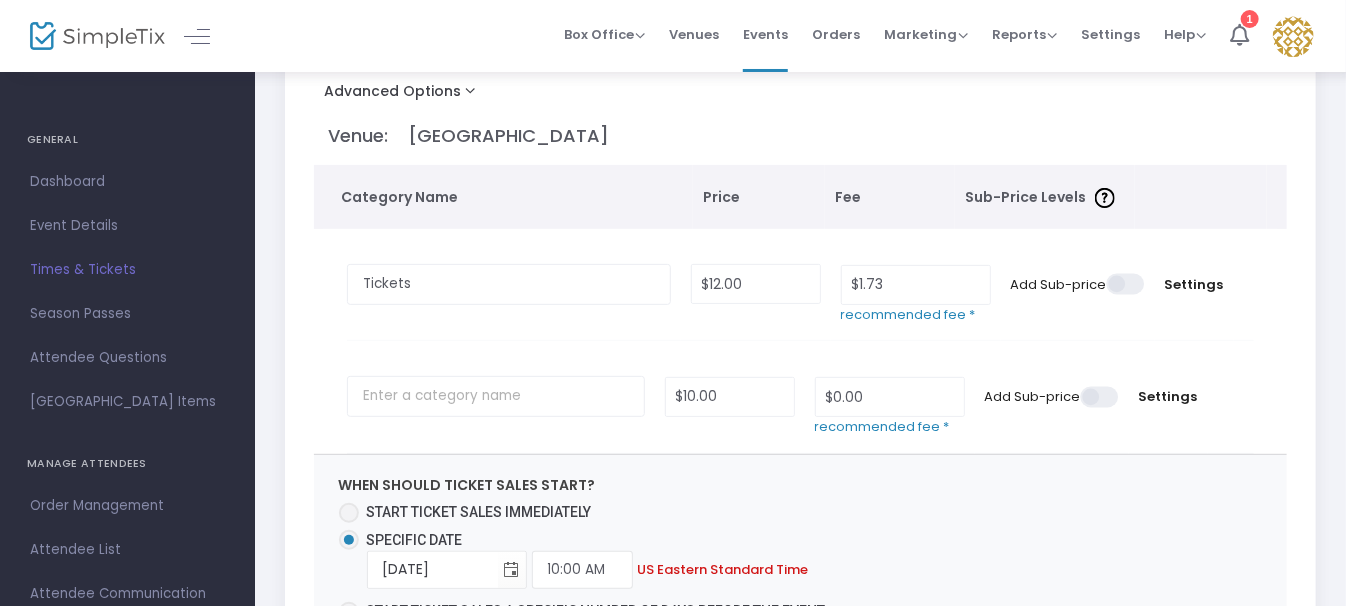 scroll, scrollTop: 0, scrollLeft: 0, axis: both 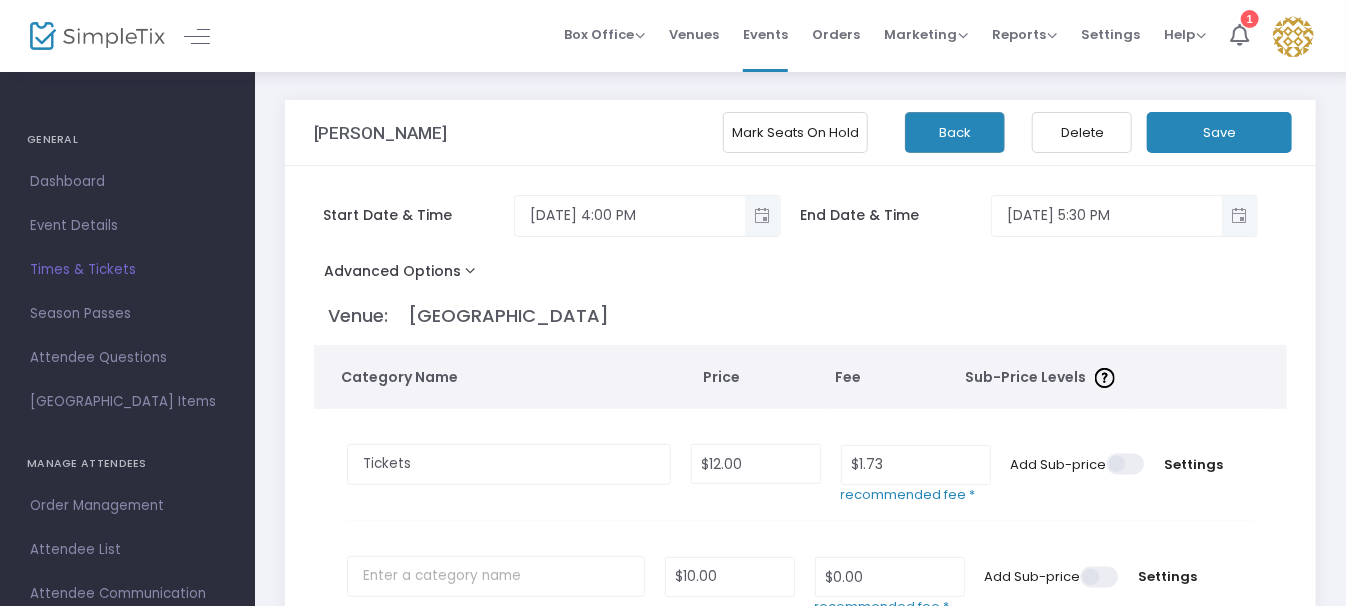 click on "Advanced Options  Event Time Title  Mobile eTicket color  #777777 Prevent orphan seats  ON OFF" 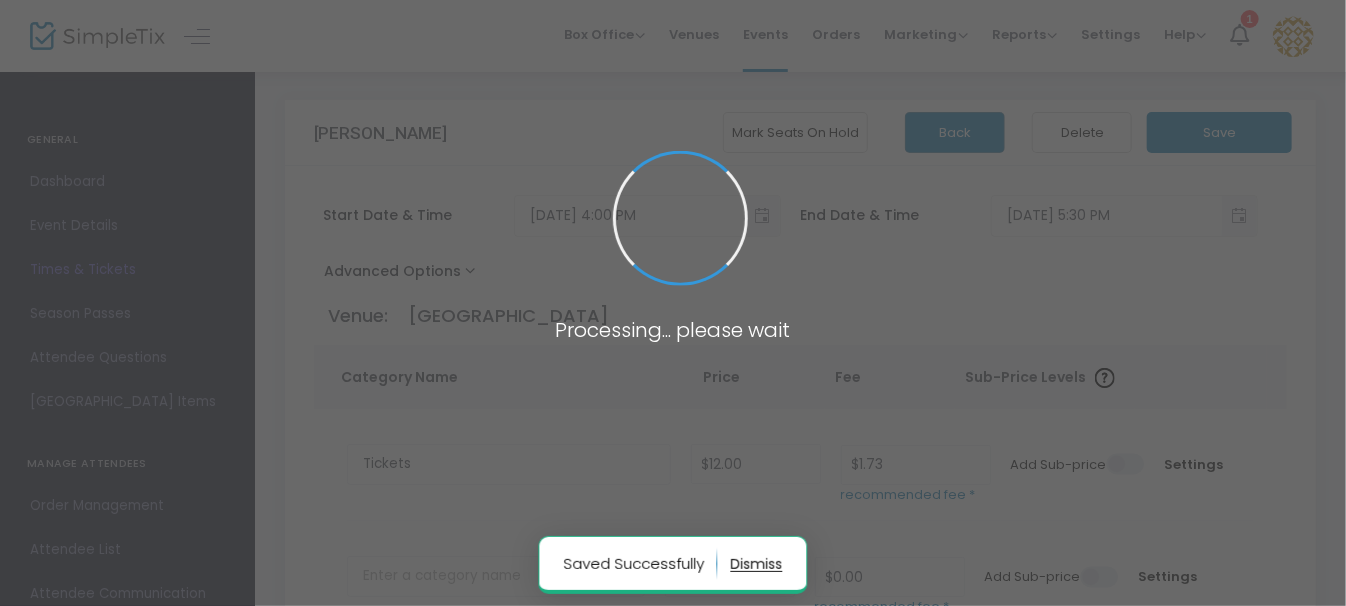 radio on "false" 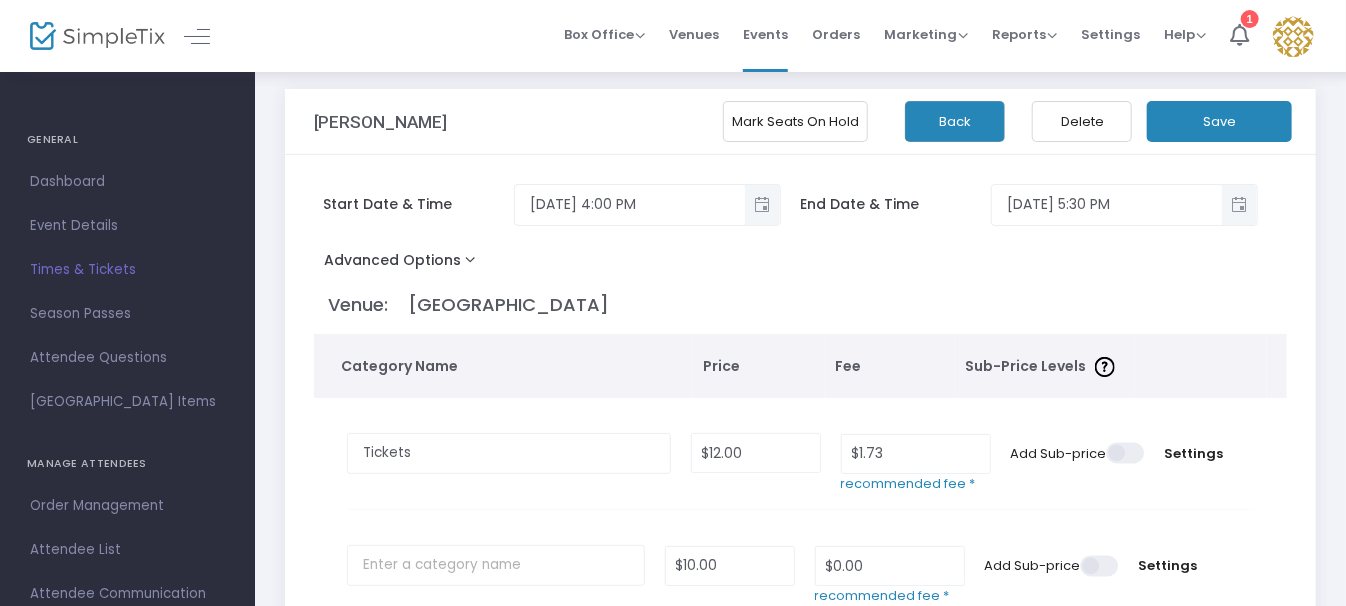 scroll, scrollTop: 0, scrollLeft: 0, axis: both 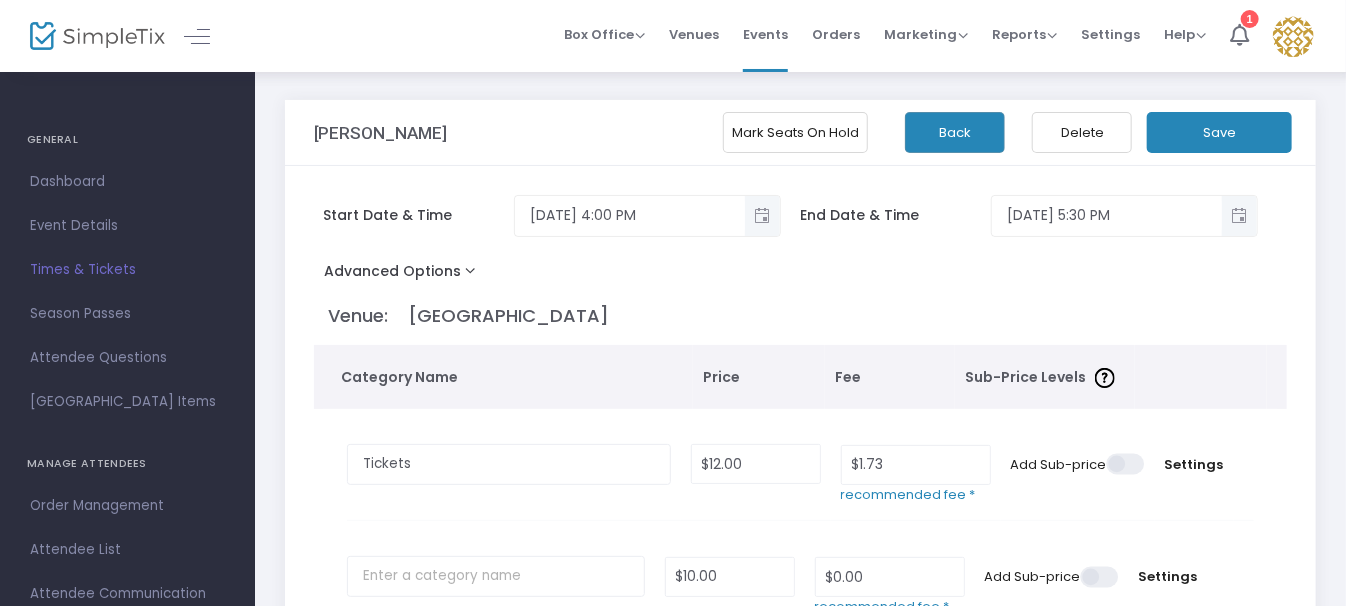 click on "Back" 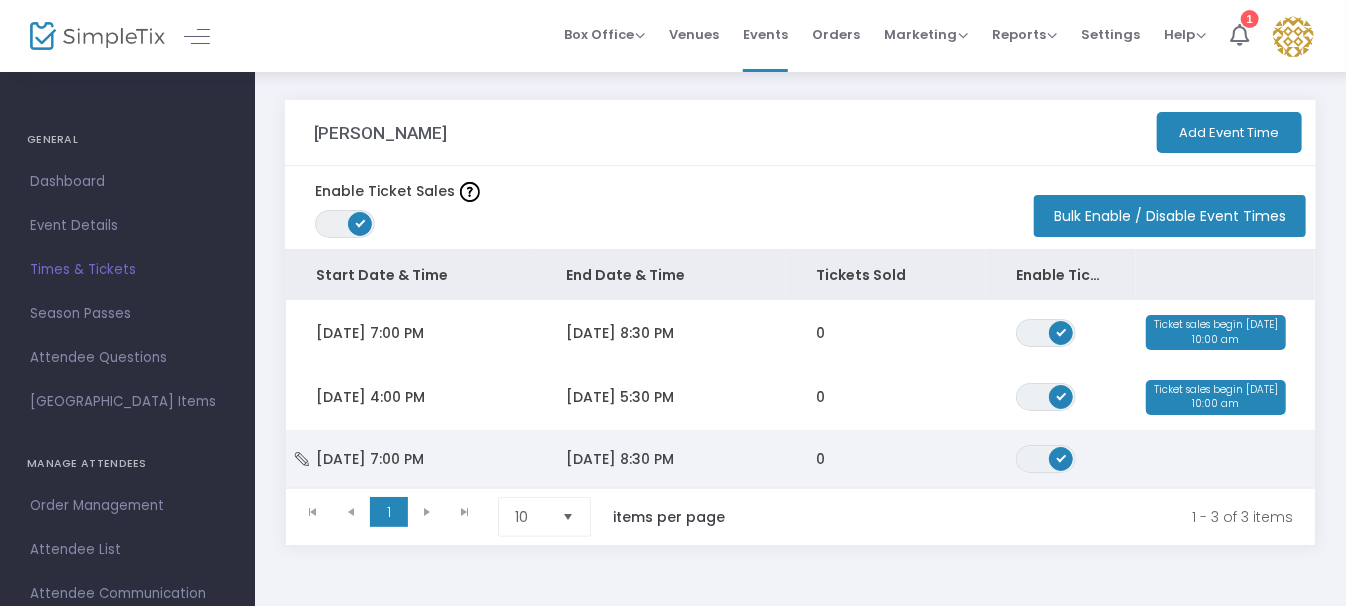 click on "Fri 7/25/2025 7:00 PM" 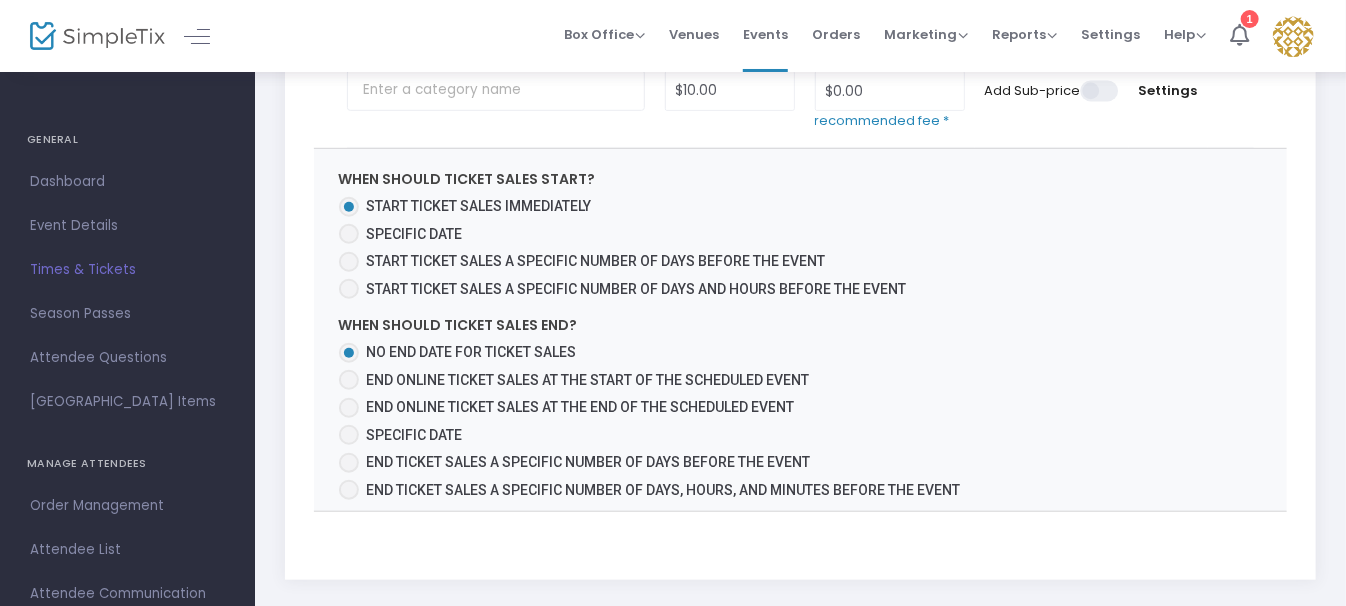 scroll, scrollTop: 537, scrollLeft: 0, axis: vertical 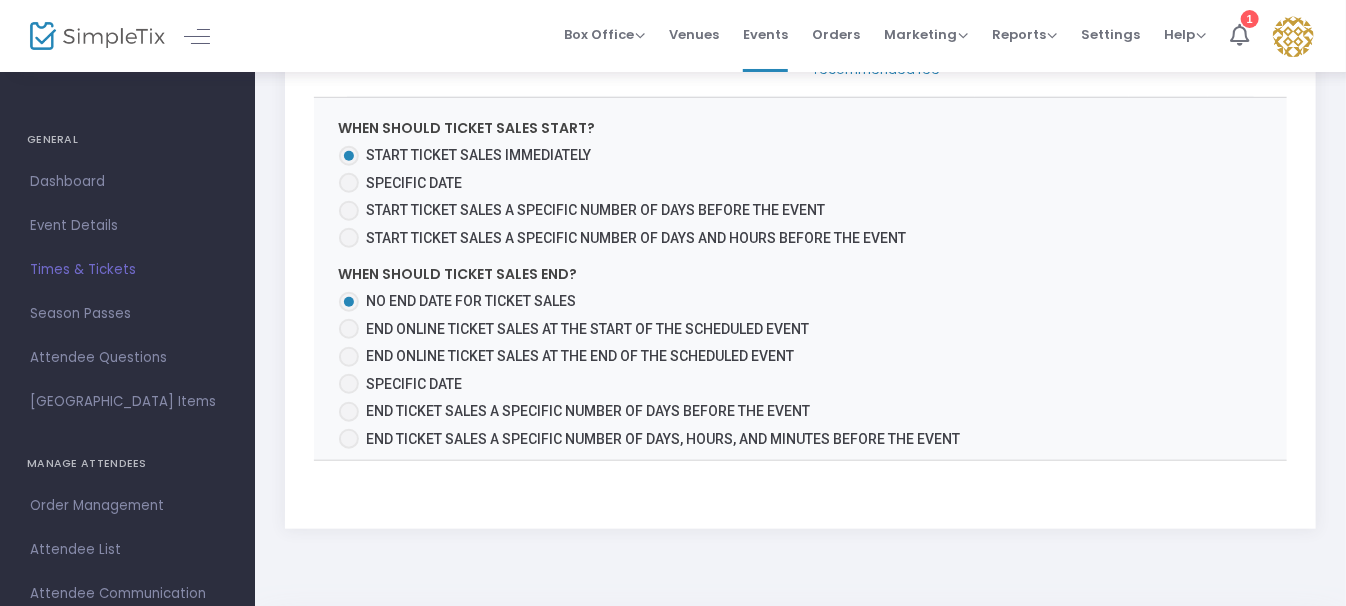 click at bounding box center (349, 183) 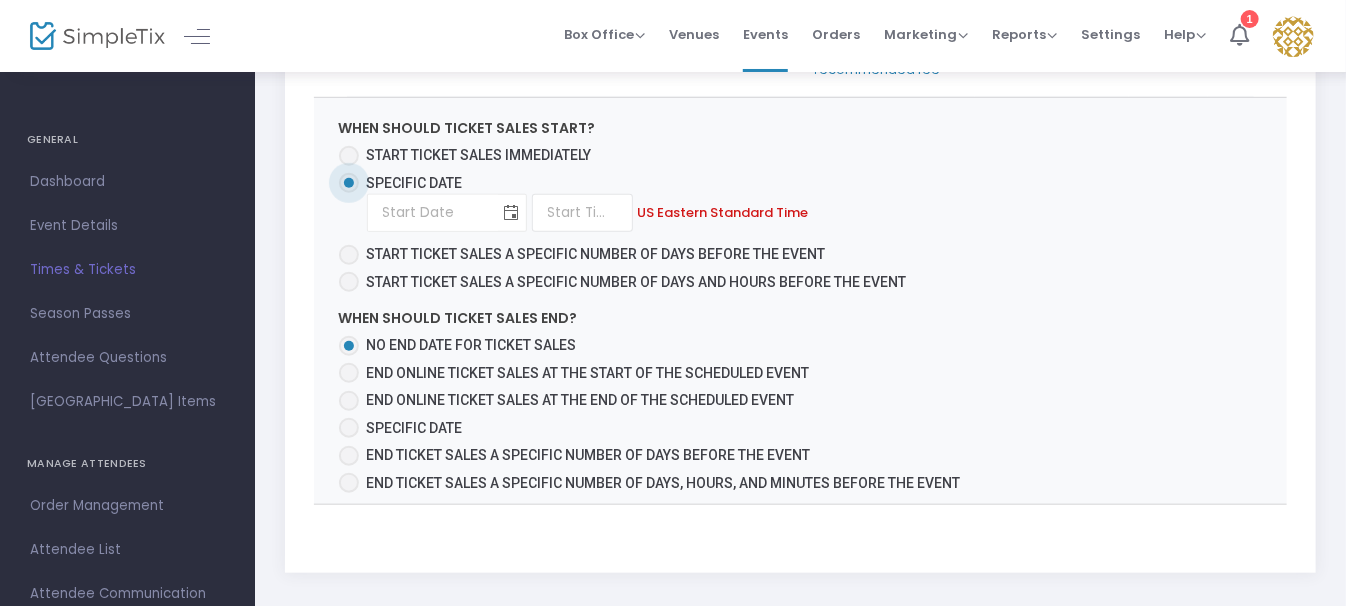 click 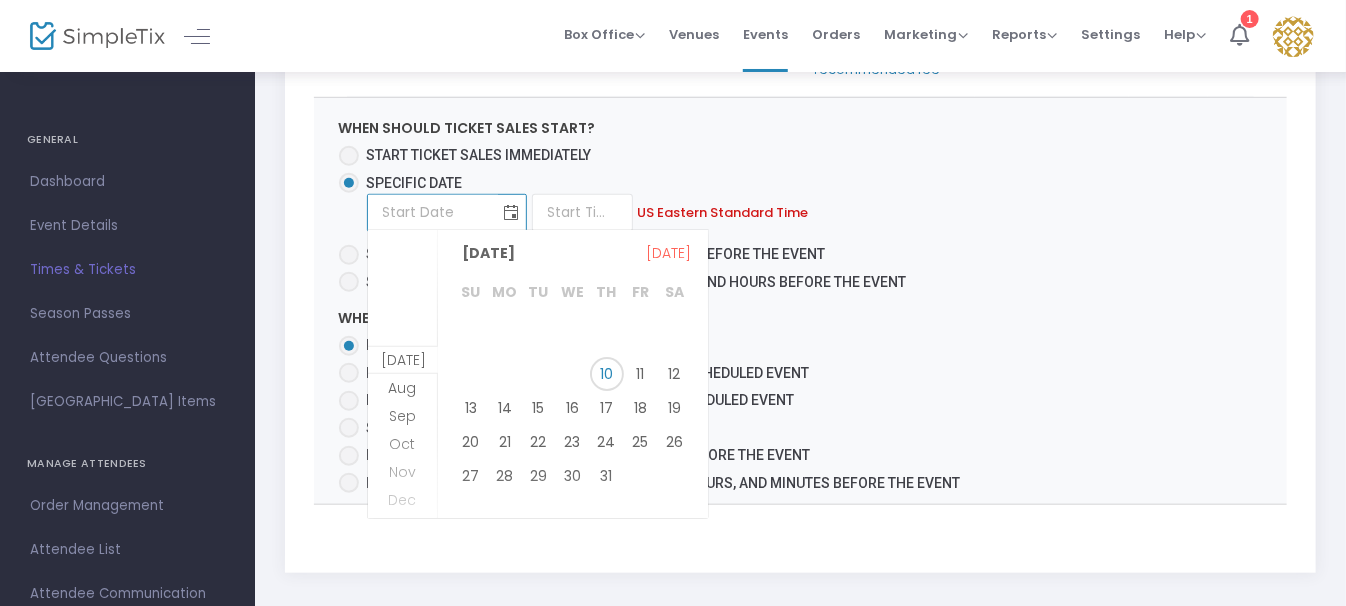scroll, scrollTop: 477, scrollLeft: 0, axis: vertical 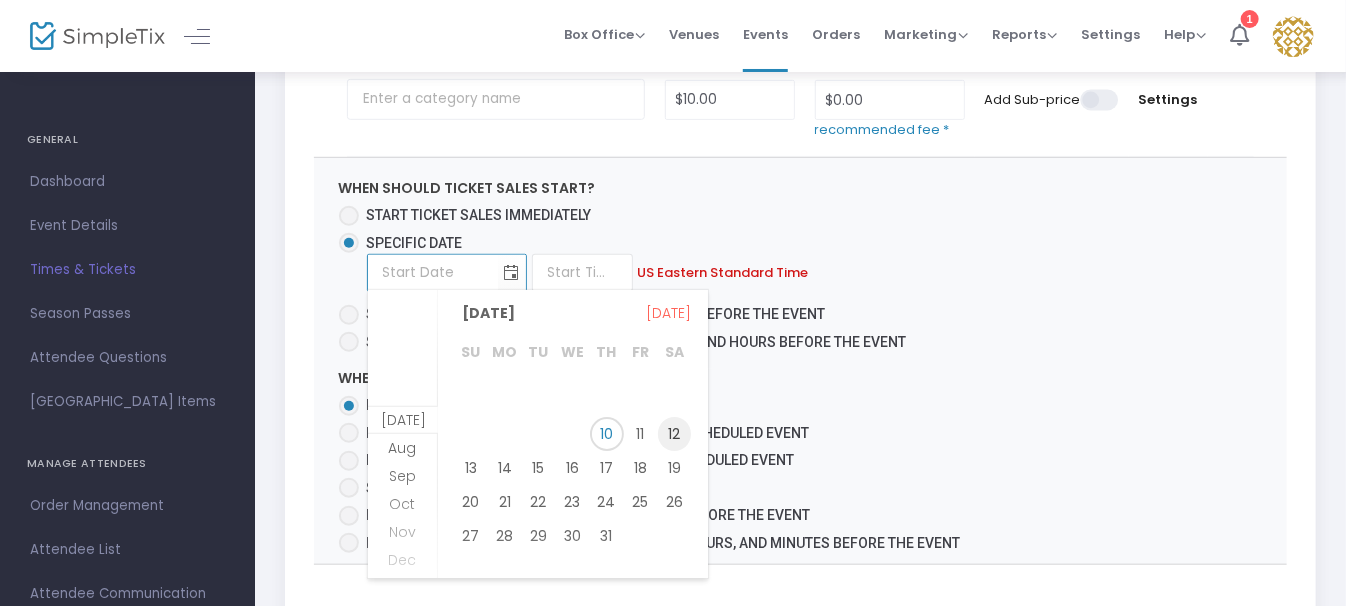 click on "12" at bounding box center (675, 434) 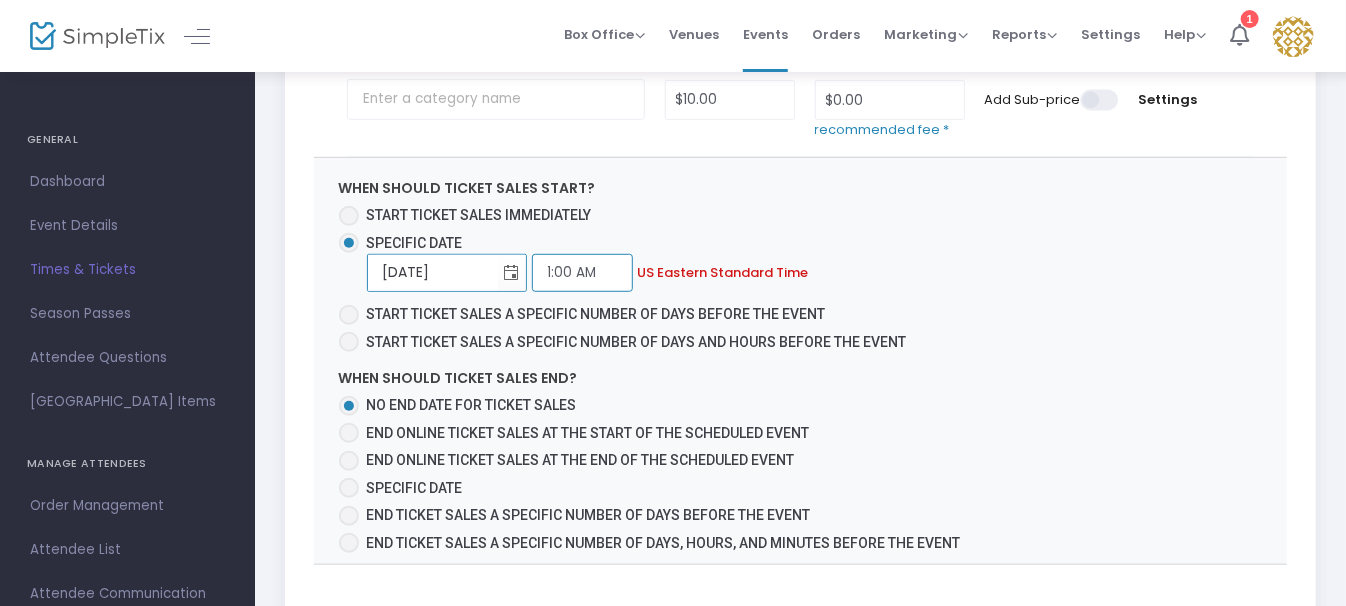 click on "1:00 AM" 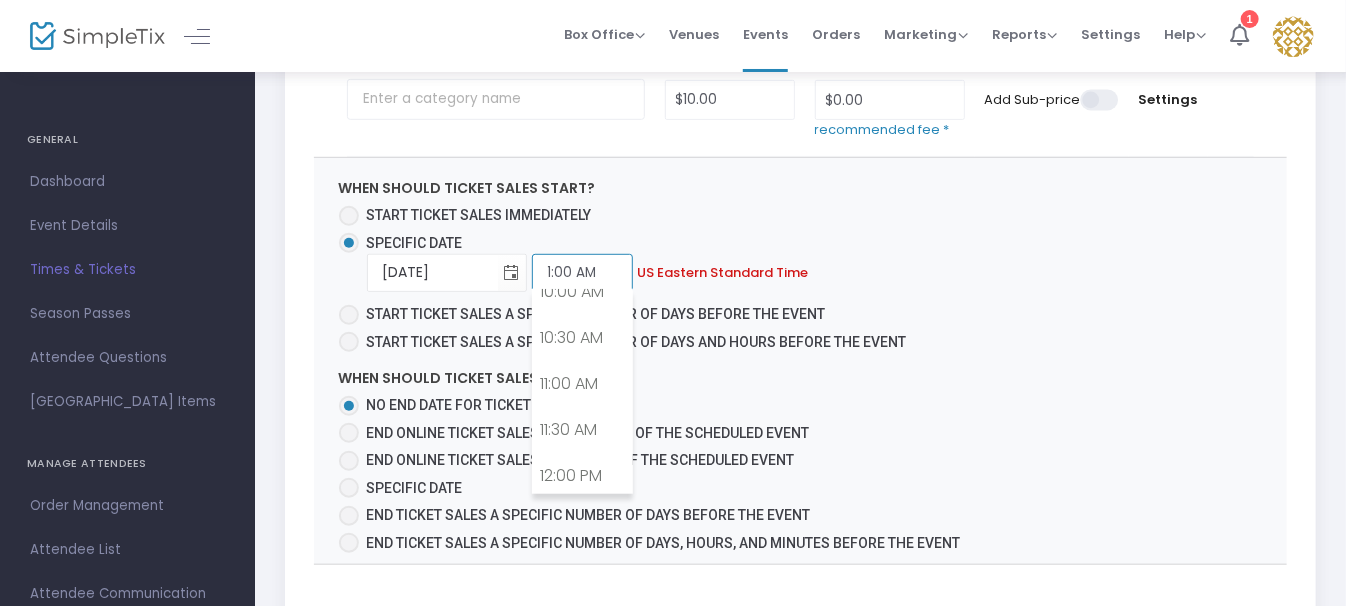 scroll, scrollTop: 829, scrollLeft: 0, axis: vertical 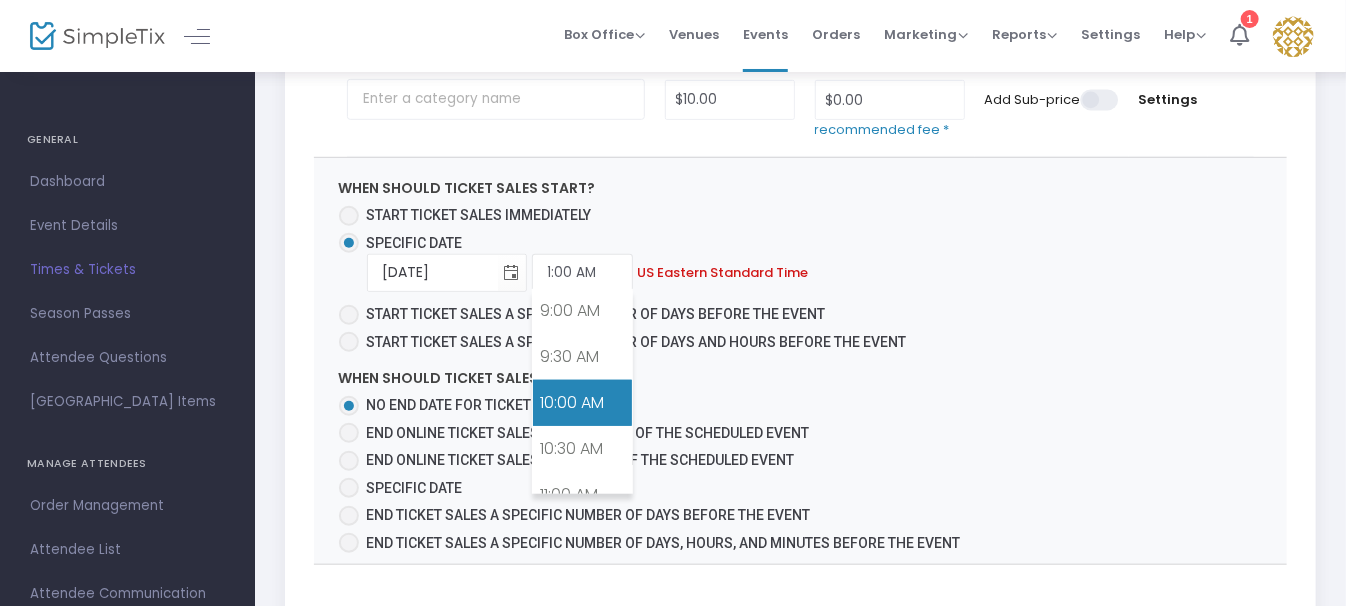 click on "10:00 AM" at bounding box center (582, 403) 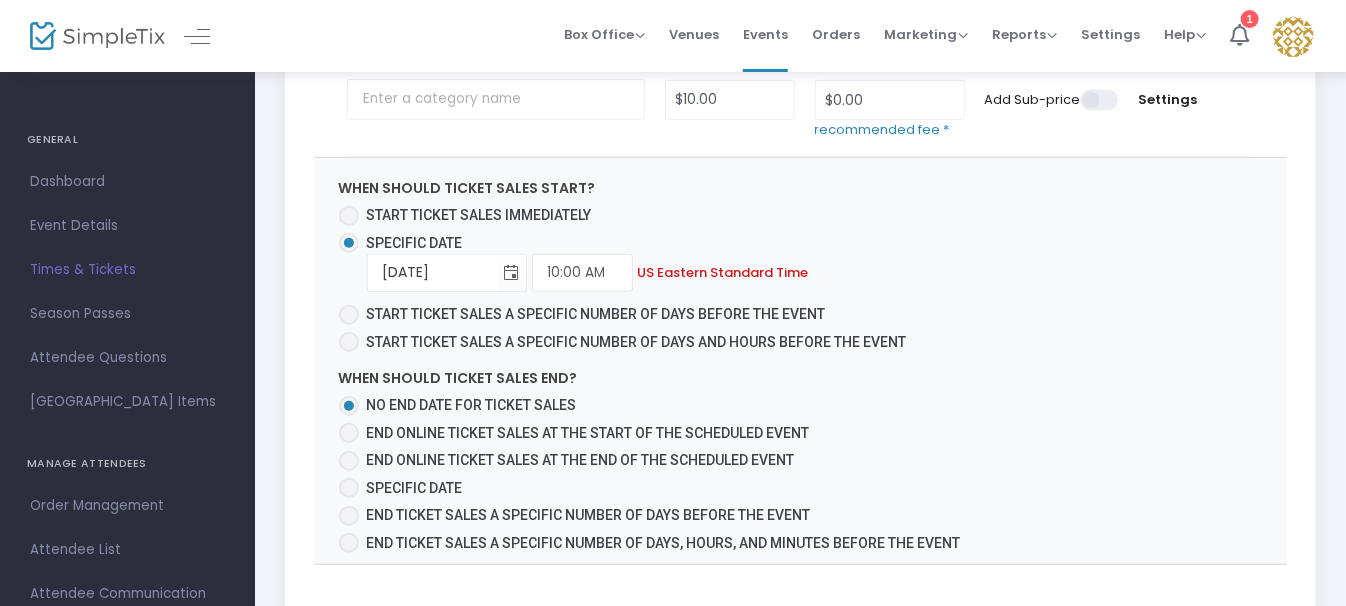 click at bounding box center [349, 433] 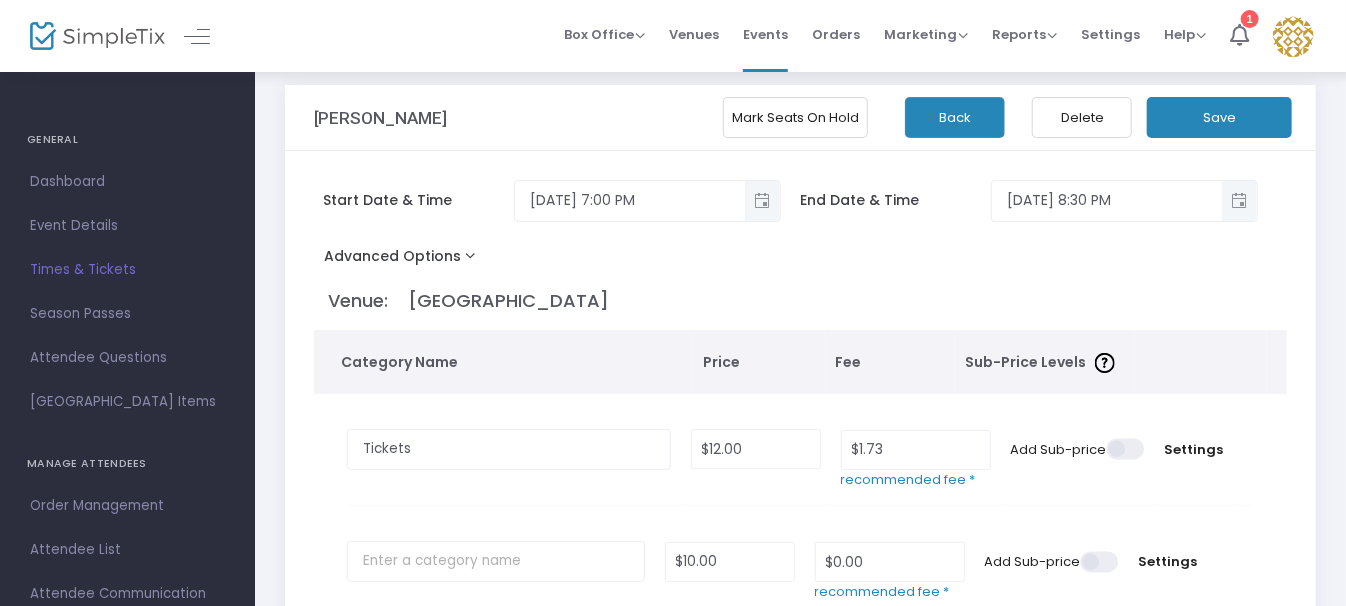 scroll, scrollTop: 1, scrollLeft: 0, axis: vertical 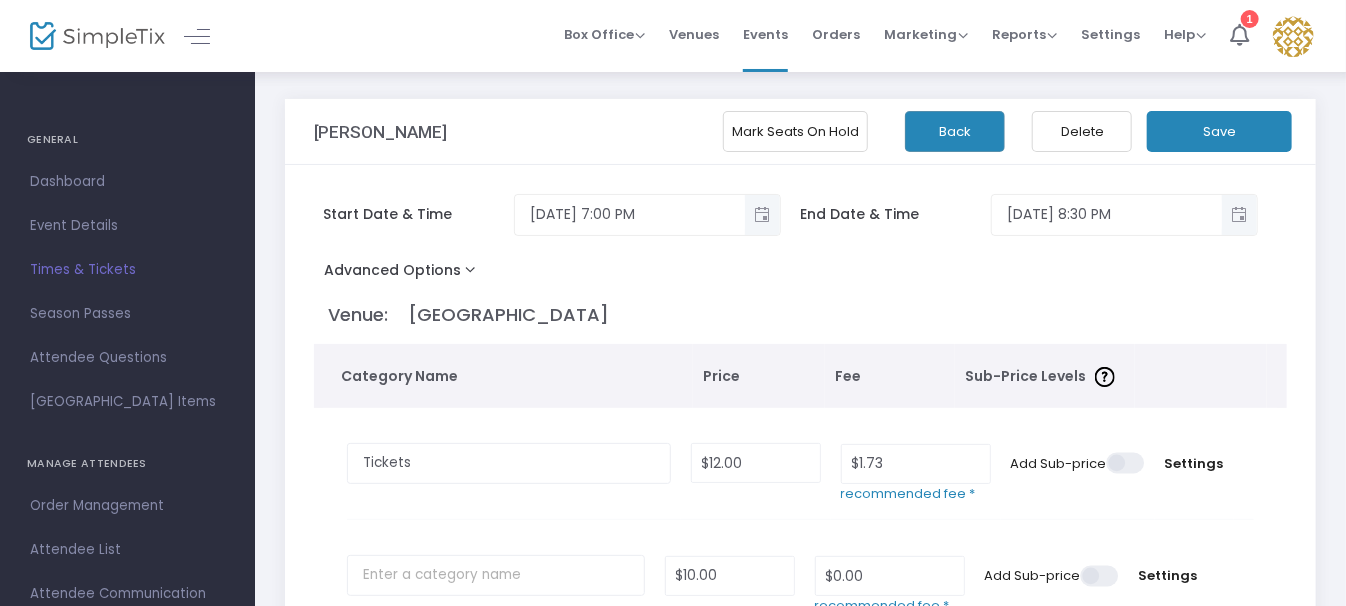 click on "Save" 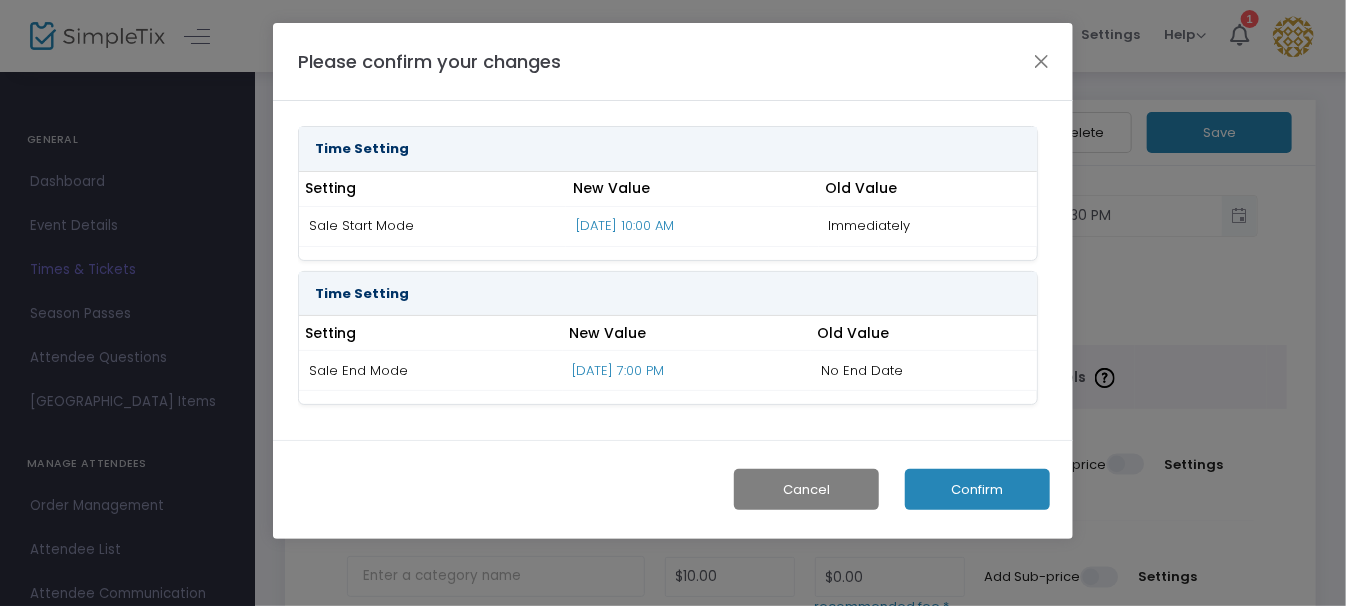 scroll, scrollTop: 0, scrollLeft: 0, axis: both 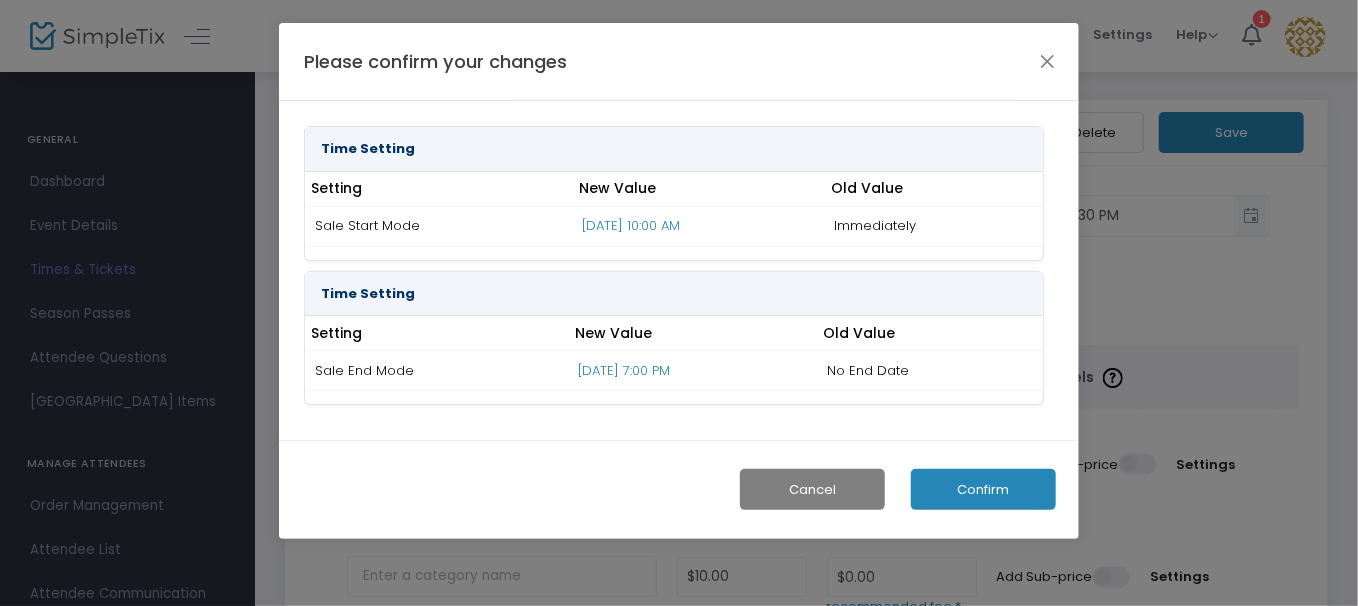 click on "Confirm" 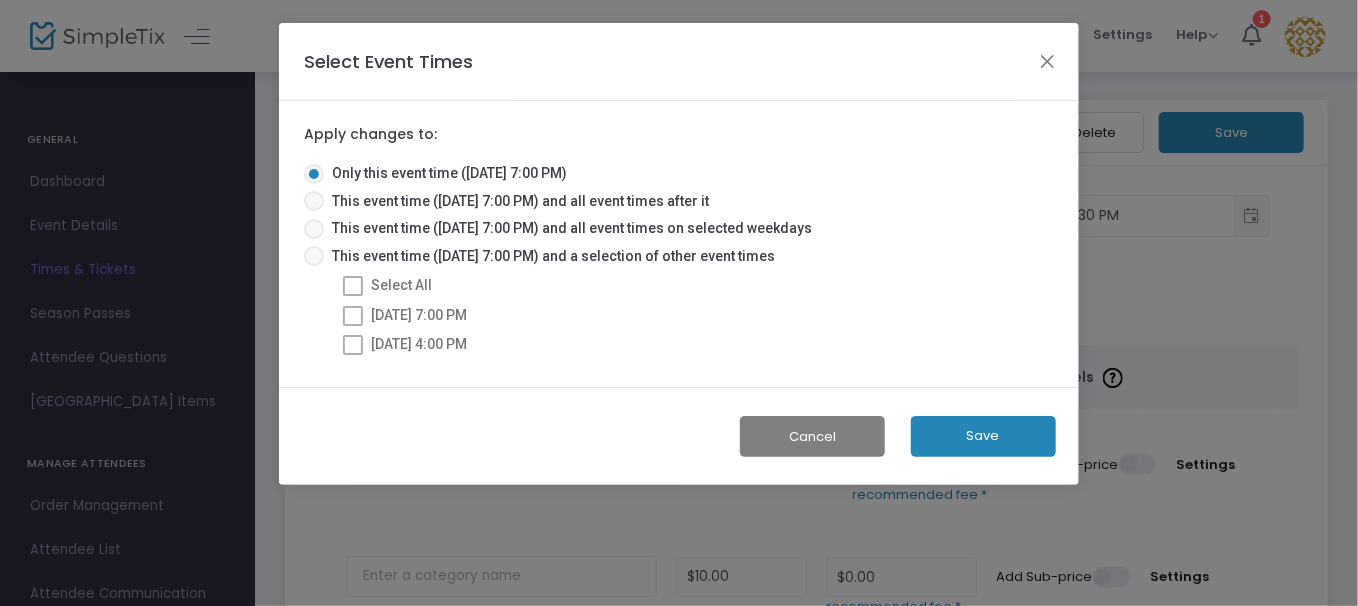 click on "Save" 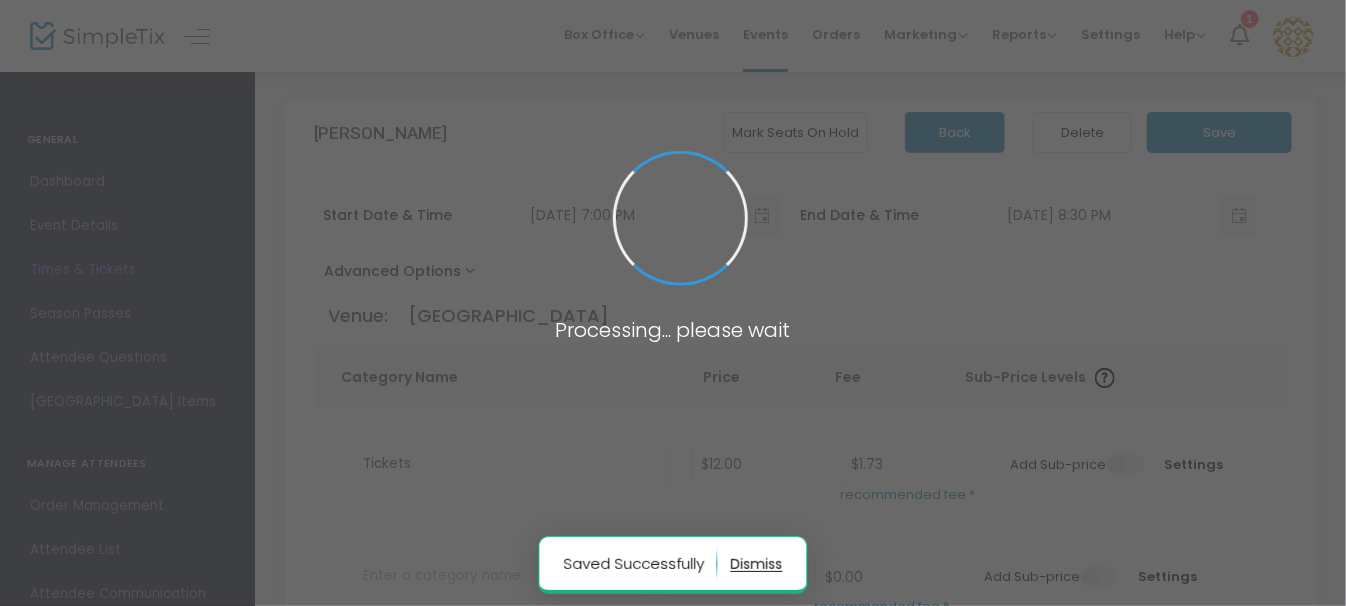 radio on "false" 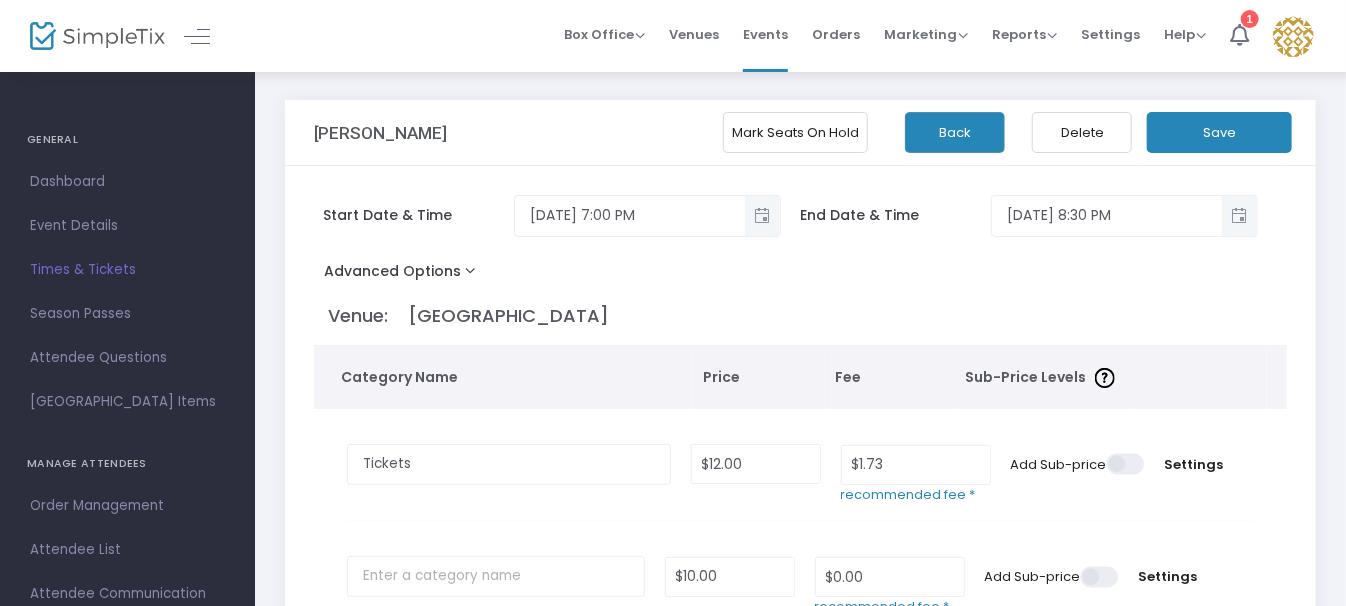 click on "Back" 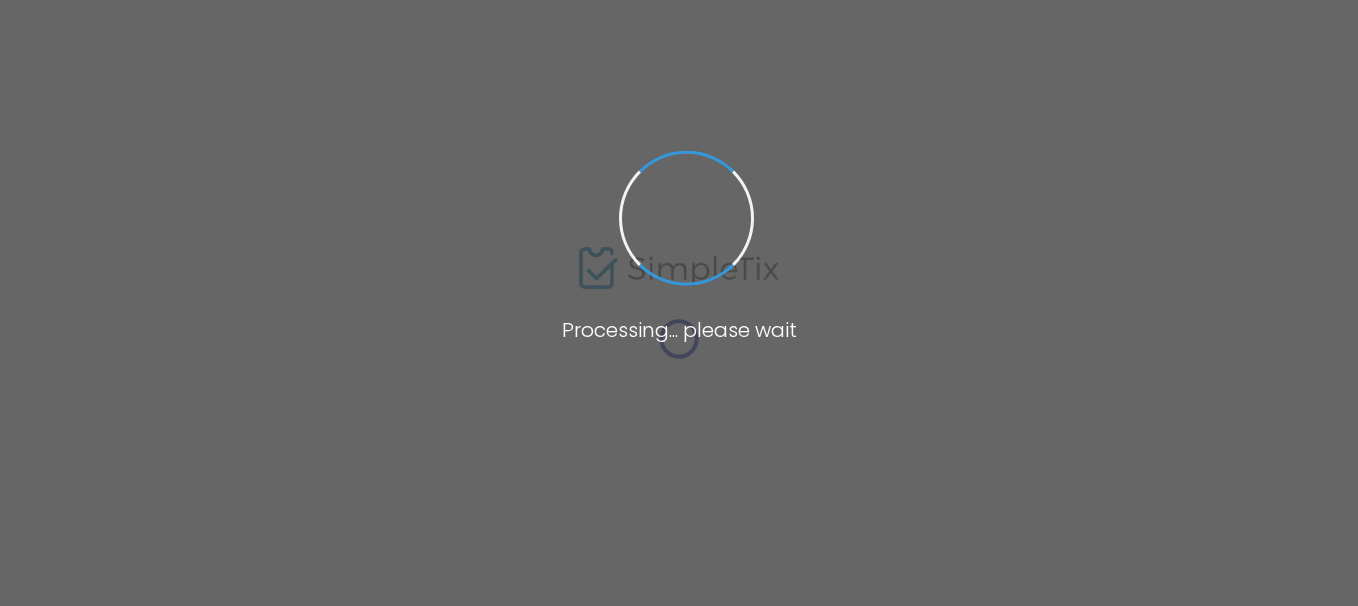 scroll, scrollTop: 0, scrollLeft: 0, axis: both 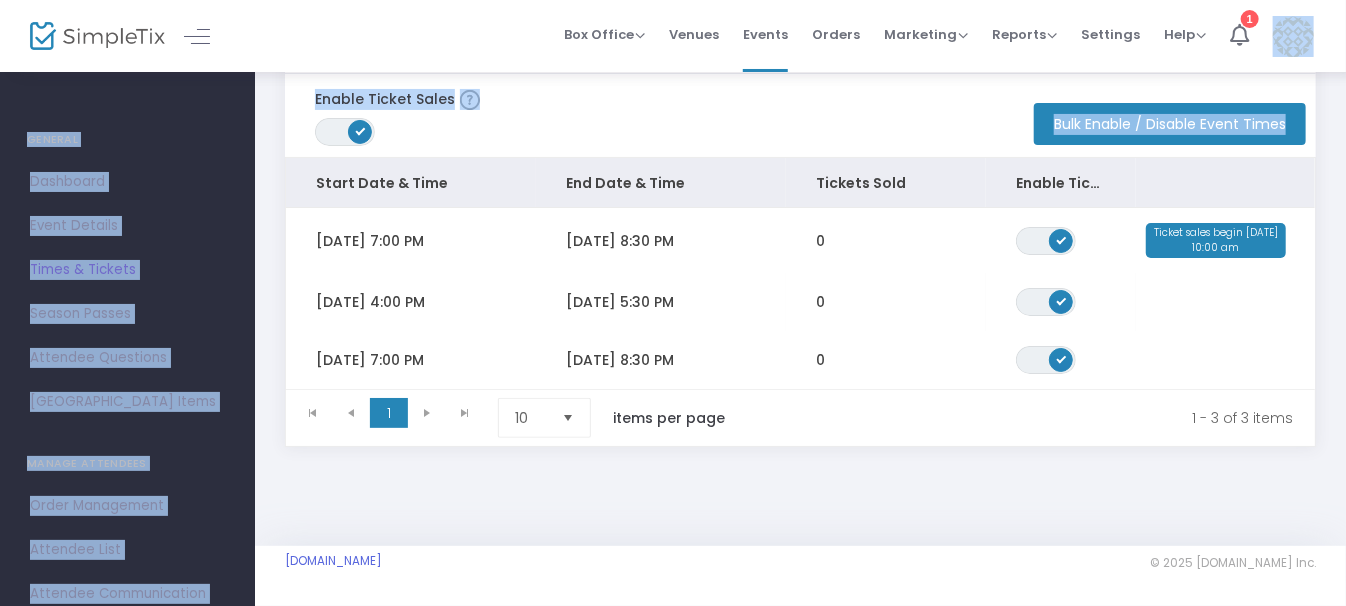 drag, startPoint x: 1345, startPoint y: 167, endPoint x: 1345, endPoint y: 64, distance: 103 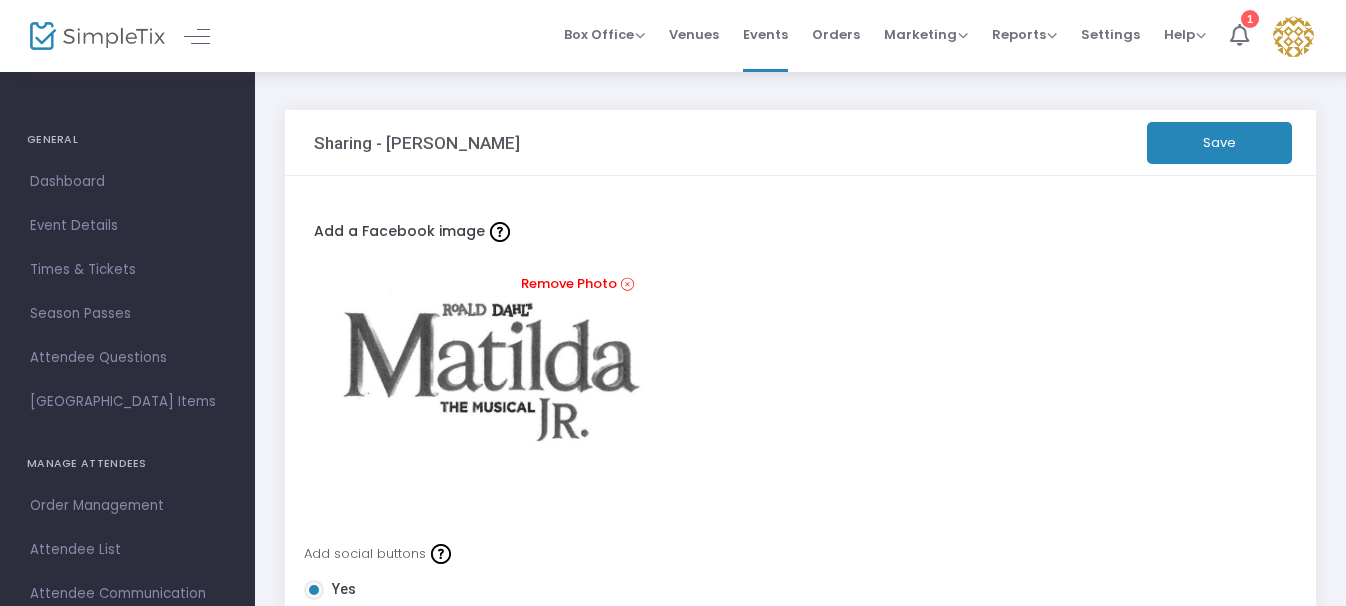 scroll, scrollTop: 0, scrollLeft: 0, axis: both 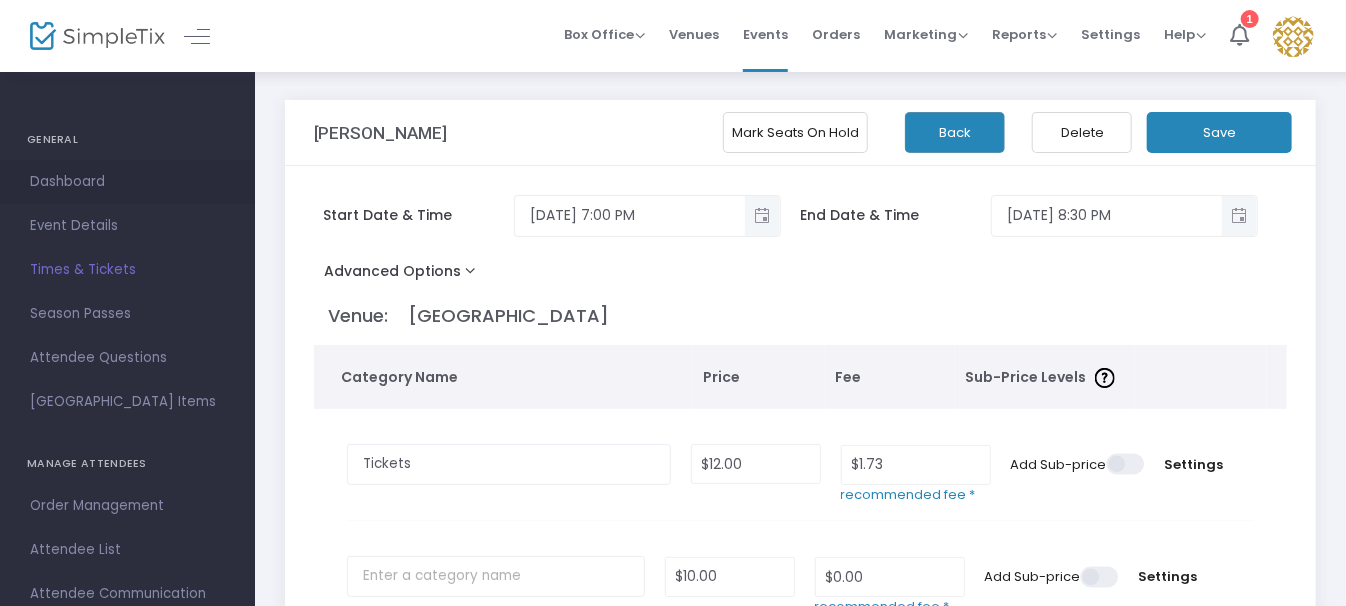 click on "Dashboard" at bounding box center (127, 182) 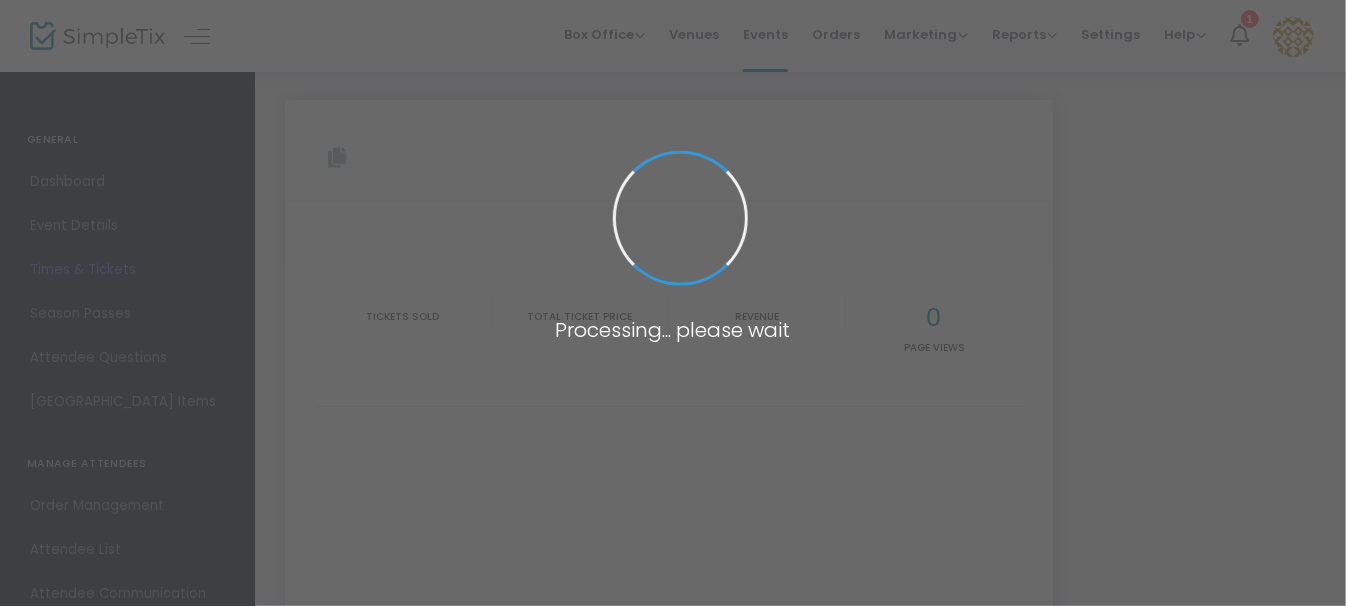 type on "https://www.simpletix.com/e/matilda-jr-tickets-221064" 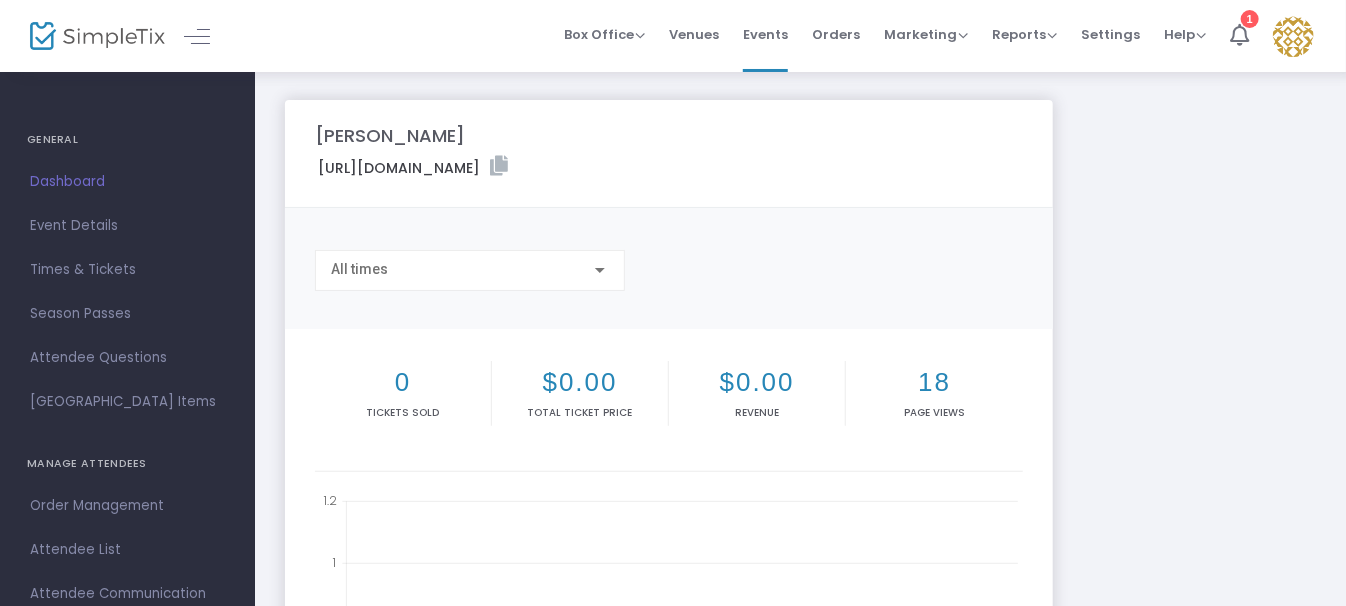 click on "Dashboard" at bounding box center [127, 182] 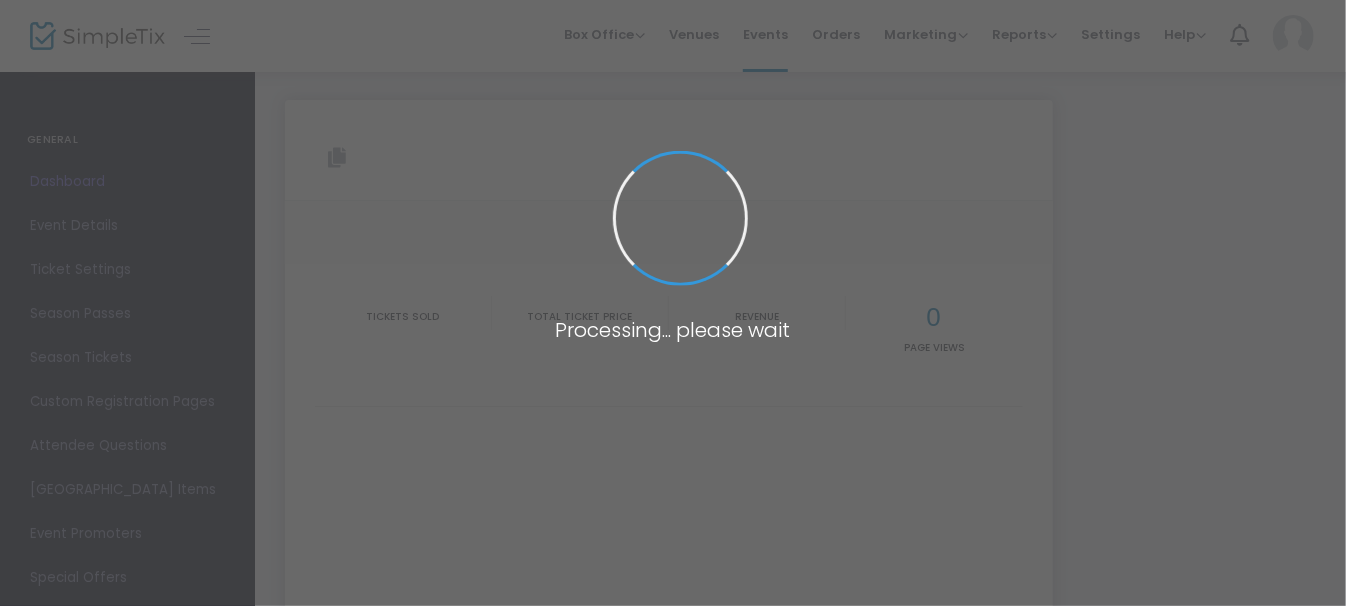 type on "https://www.simpletix.com/e/matilda-jr-tickets-221064" 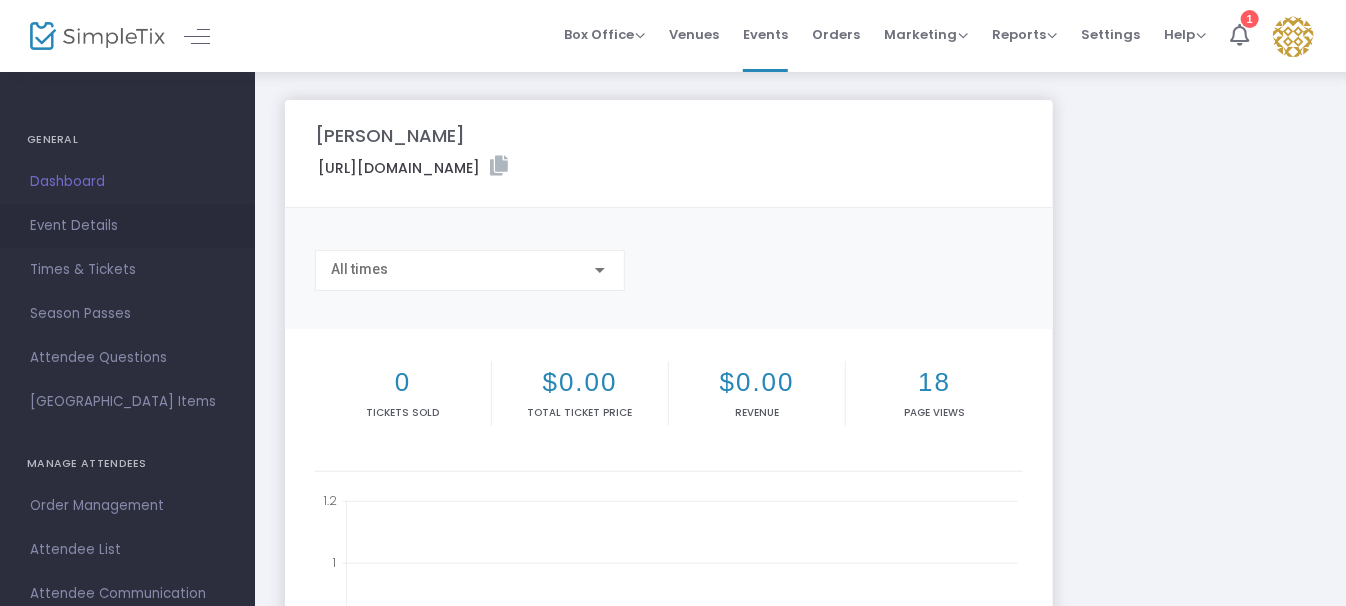 click on "Event Details" at bounding box center [127, 226] 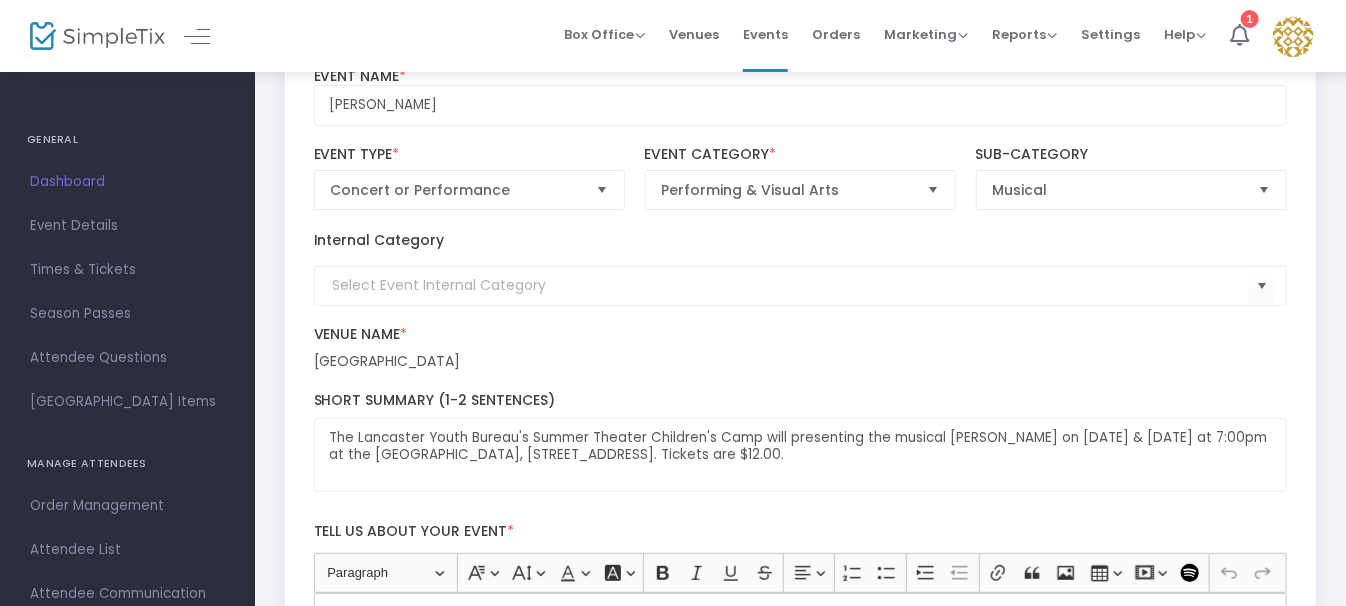 scroll, scrollTop: 154, scrollLeft: 0, axis: vertical 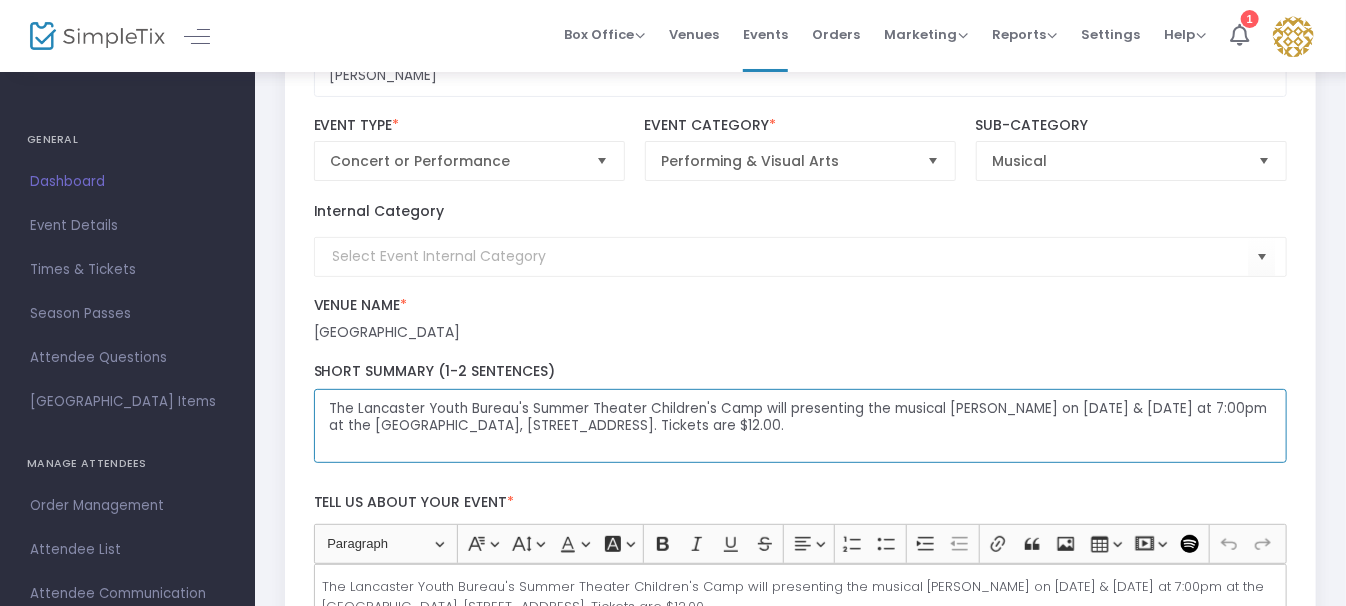 click on "The Lancaster Youth Bureau's Summer Theater Children's Camp will presenting the musical [PERSON_NAME] on [DATE] & [DATE] at 7:00pm at the [GEOGRAPHIC_DATA], [STREET_ADDRESS]. Tickets are $12.00." 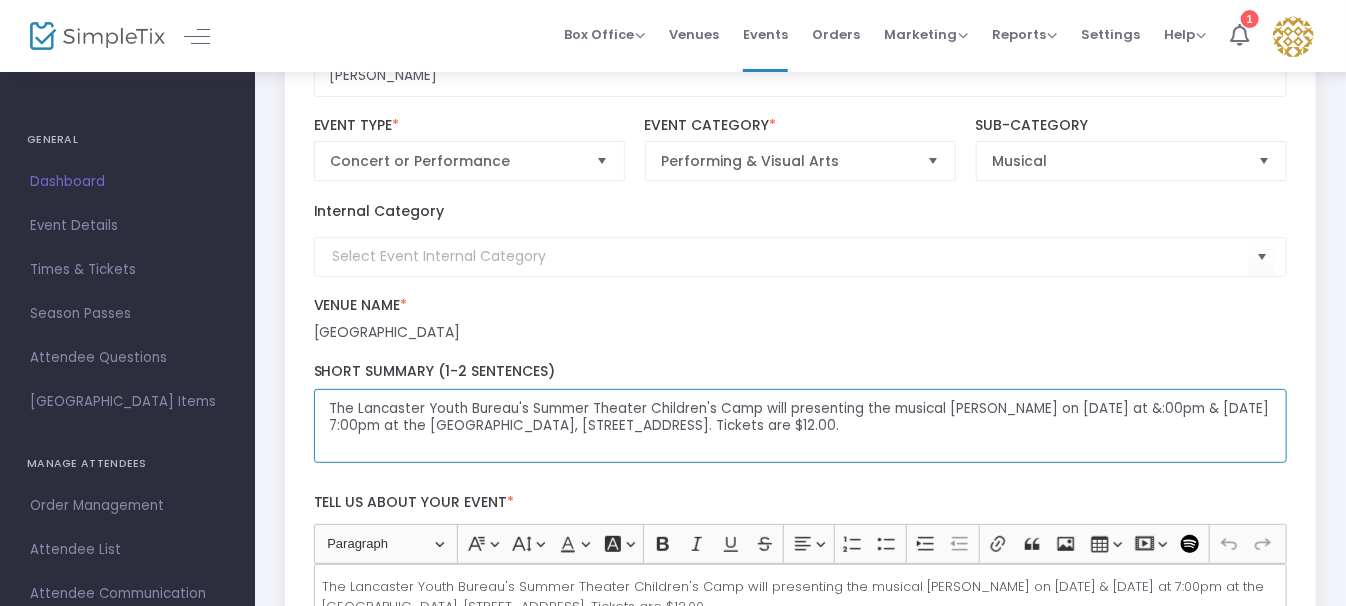 click on "The Lancaster Youth Bureau's Summer Theater Children's Camp will presenting the musical Matilda Jr. on July 24th at &:00pm & July 25th at 7:00pm at the Lancaster Middle School, 148 Aurora St., Lancaster, NY. Tickets are $12.00." 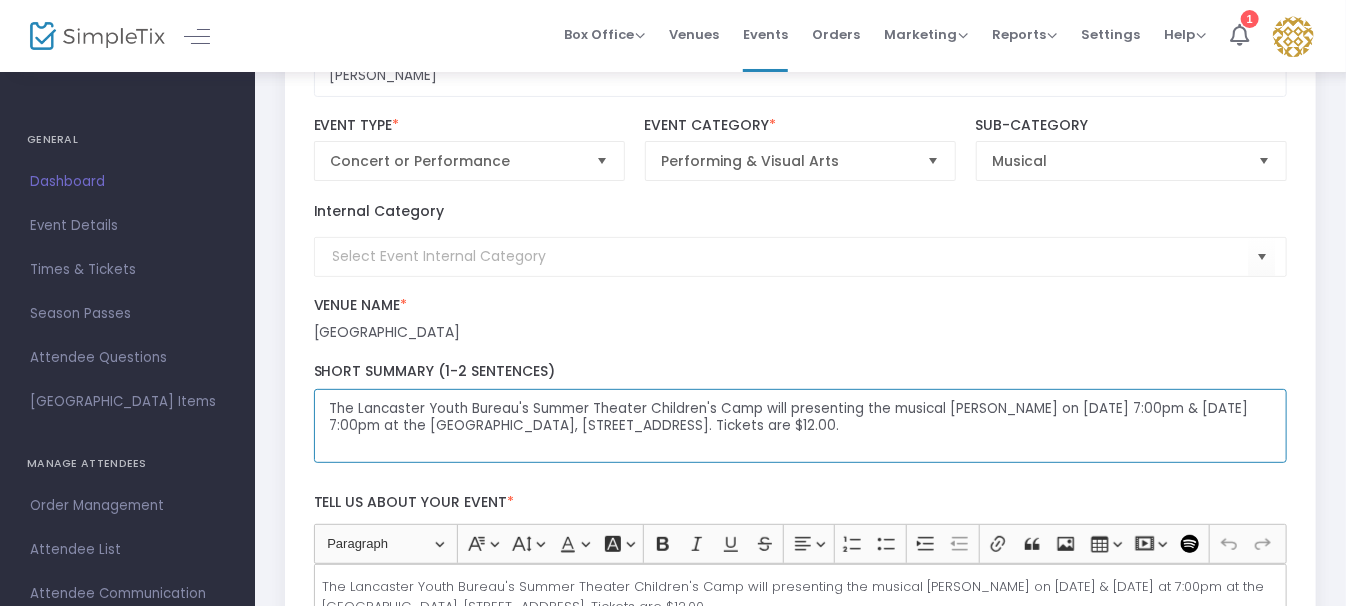 click on "The Lancaster Youth Bureau's Summer Theater Children's Camp will presenting the musical Matilda Jr. on July 24th at 7:00pm & July 25th at 7:00pm at the Lancaster Middle School, 148 Aurora St., Lancaster, NY. Tickets are $12.00." 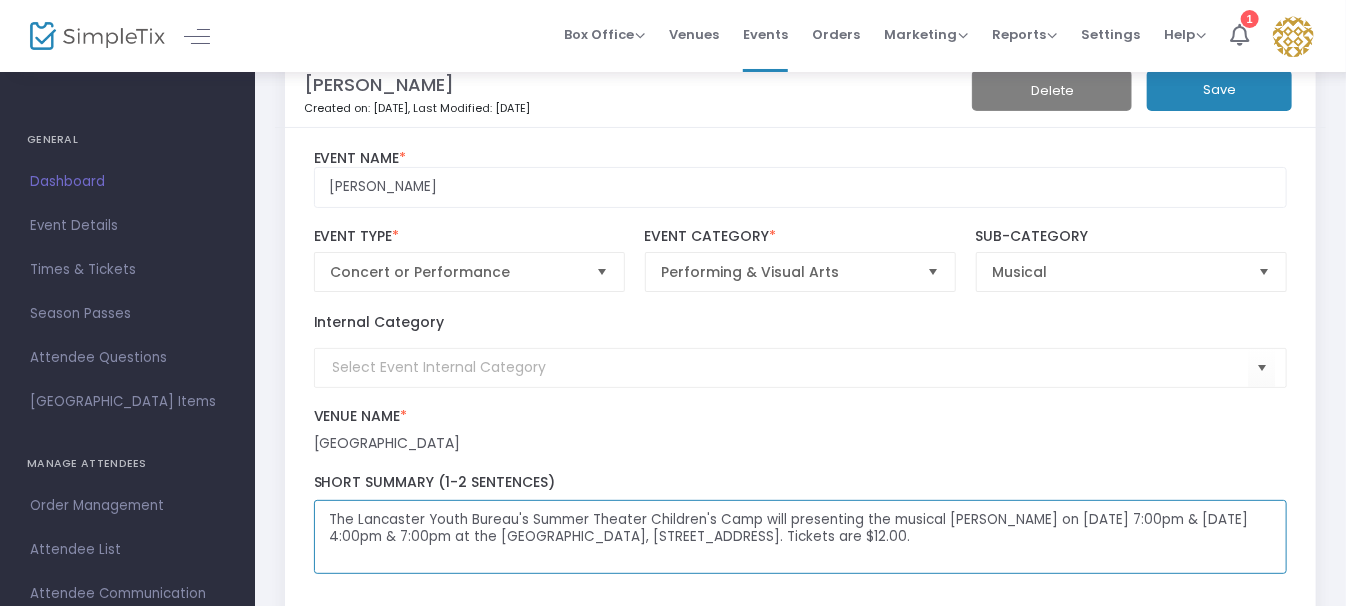 scroll, scrollTop: 0, scrollLeft: 0, axis: both 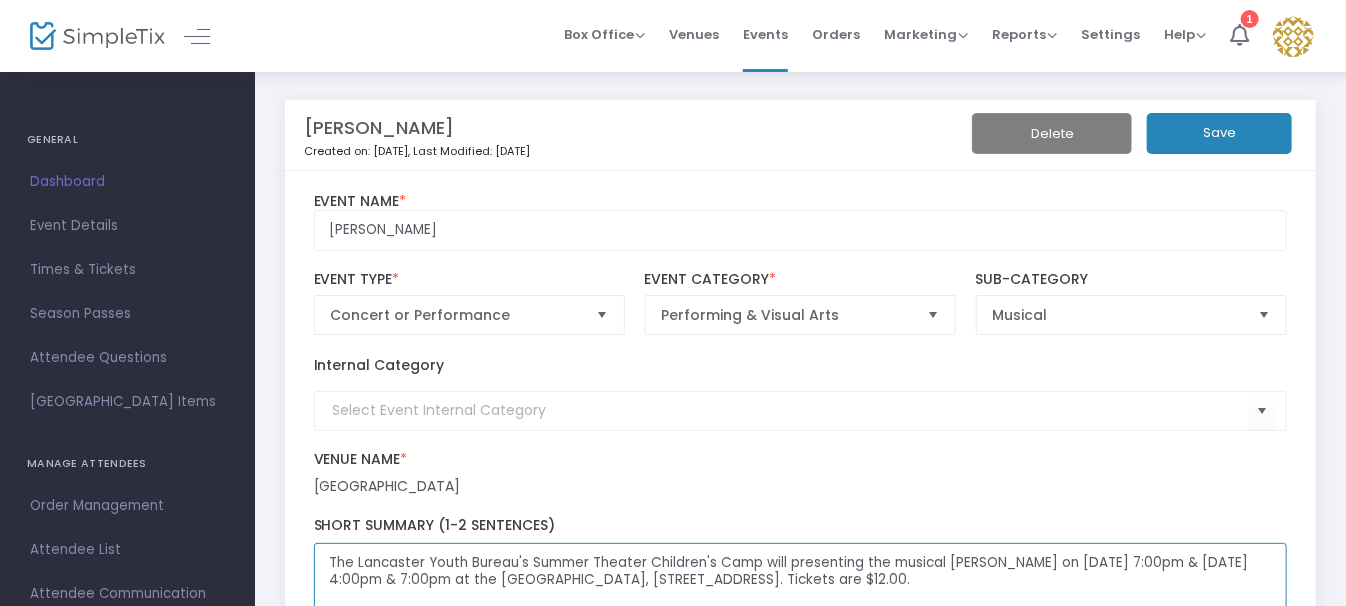 type on "The Lancaster Youth Bureau's Summer Theater Children's Camp will presenting the musical Matilda Jr. on July 24th at 7:00pm & July 25th at 4:00pm & 7:00pm at the Lancaster Middle School, 148 Aurora St., Lancaster, NY. Tickets are $12.00." 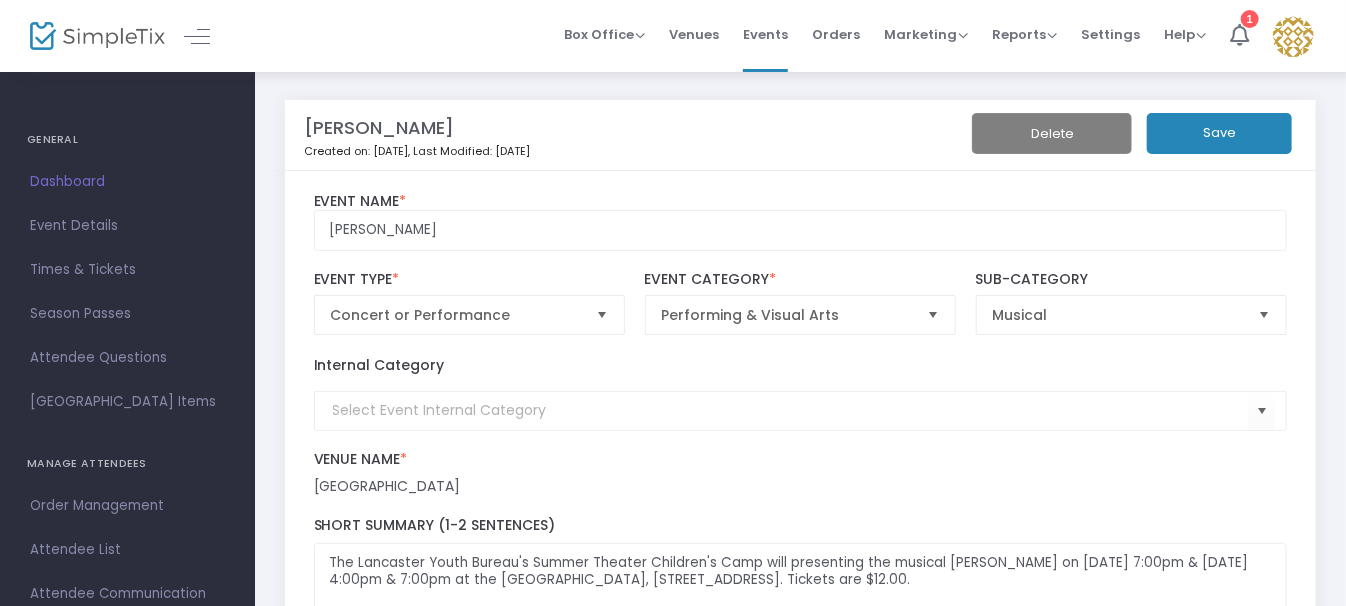 click on "Save" 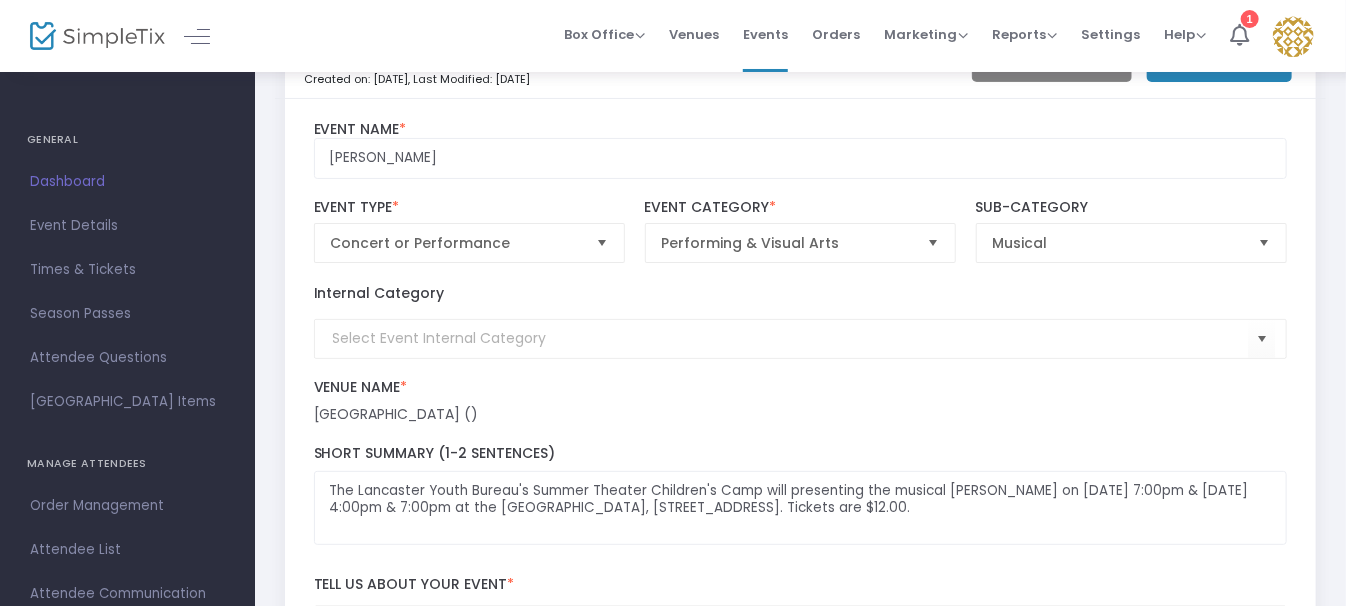 scroll, scrollTop: 0, scrollLeft: 0, axis: both 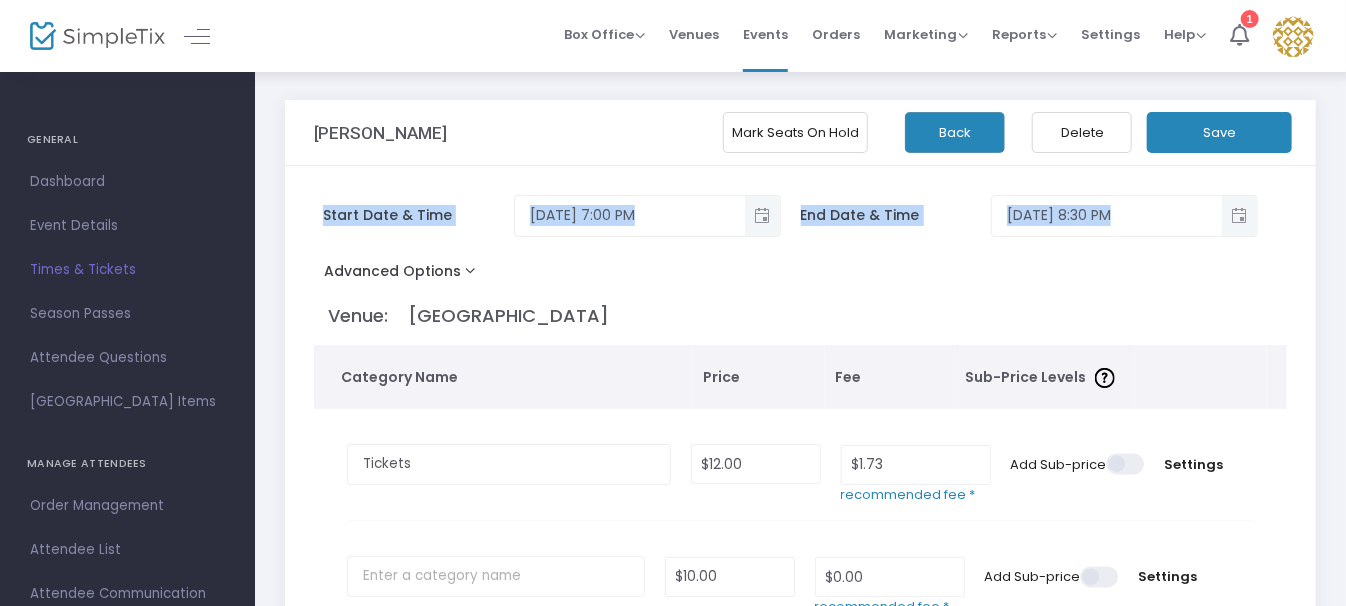 drag, startPoint x: 1350, startPoint y: 172, endPoint x: 1358, endPoint y: 133, distance: 39.812057 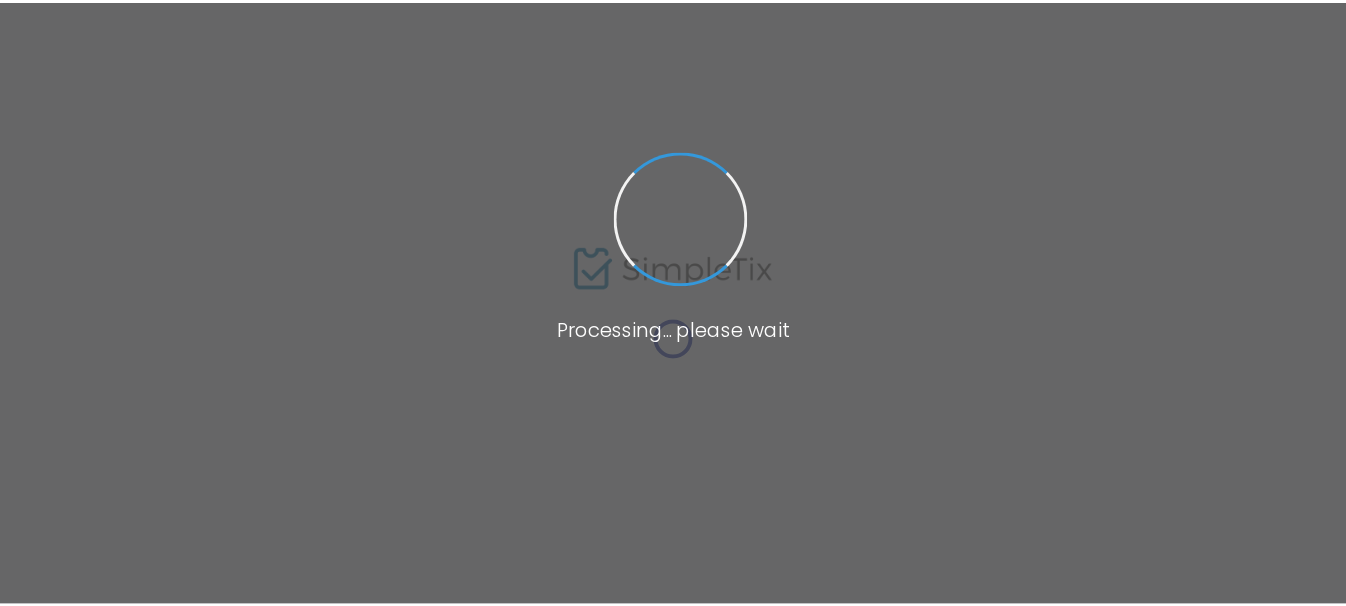 scroll, scrollTop: 0, scrollLeft: 0, axis: both 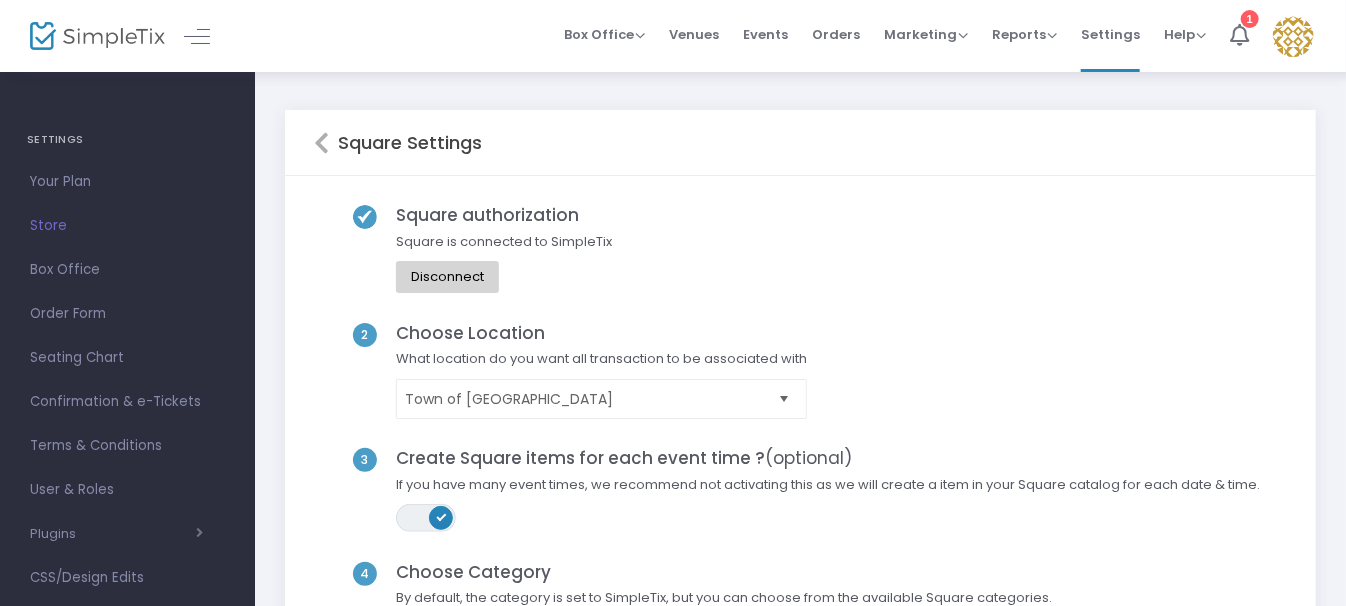click at bounding box center [784, 398] 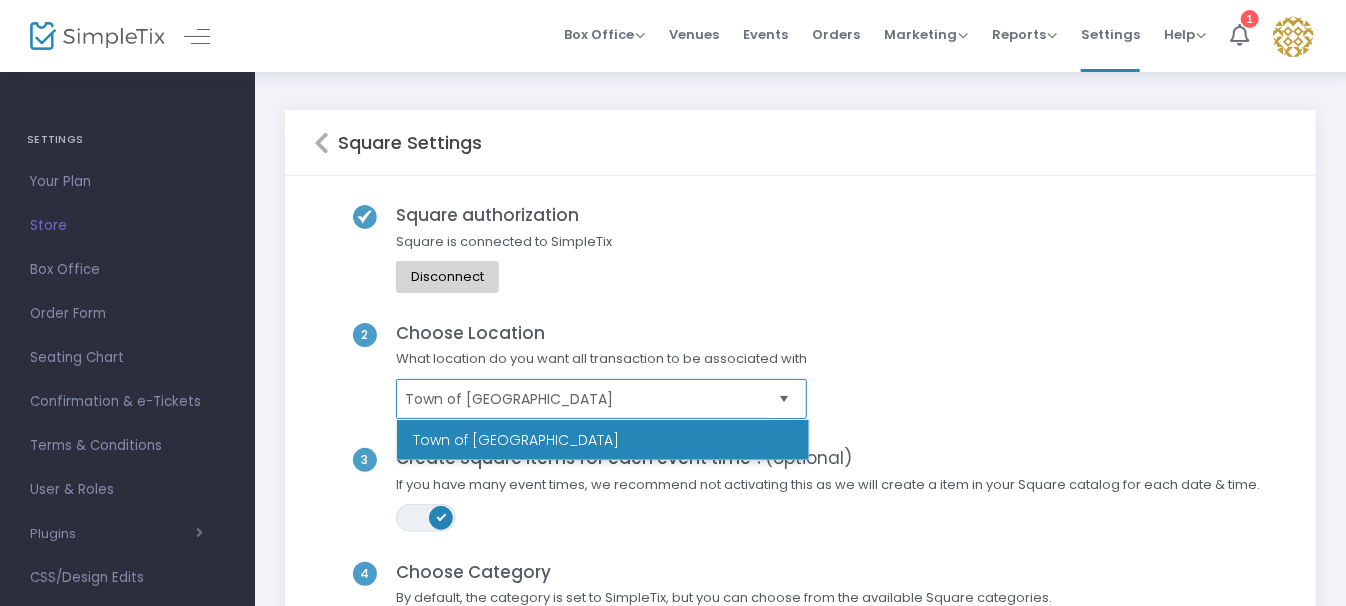 click at bounding box center [784, 398] 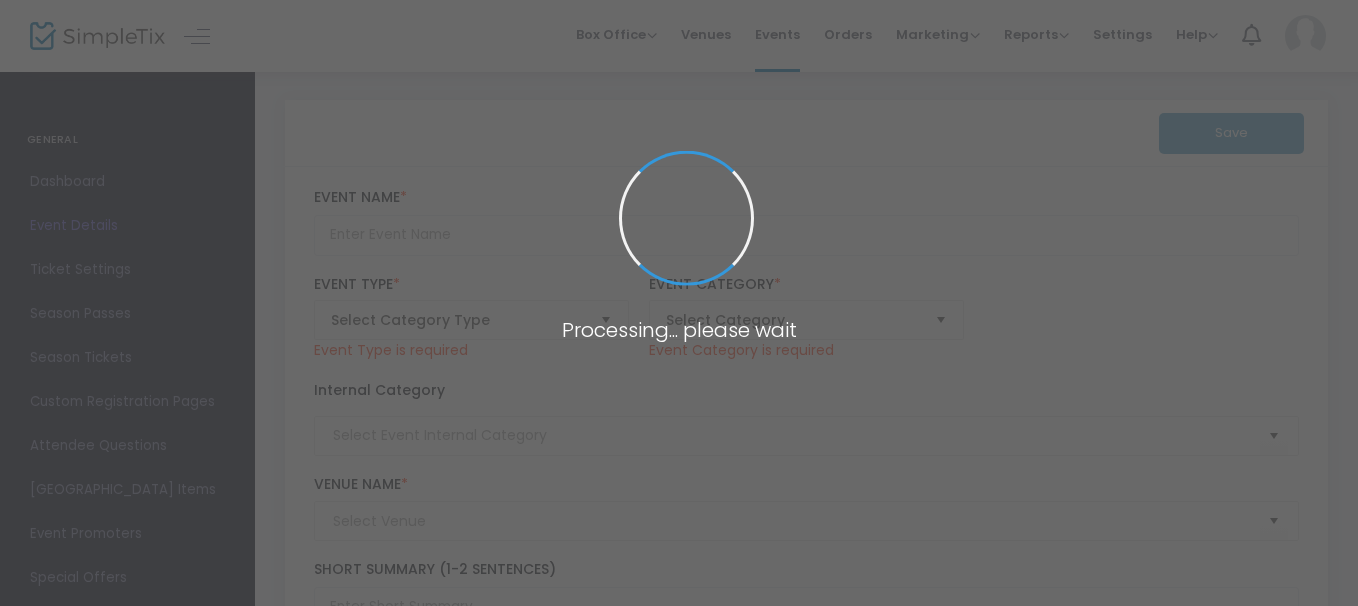 type on "[PERSON_NAME]" 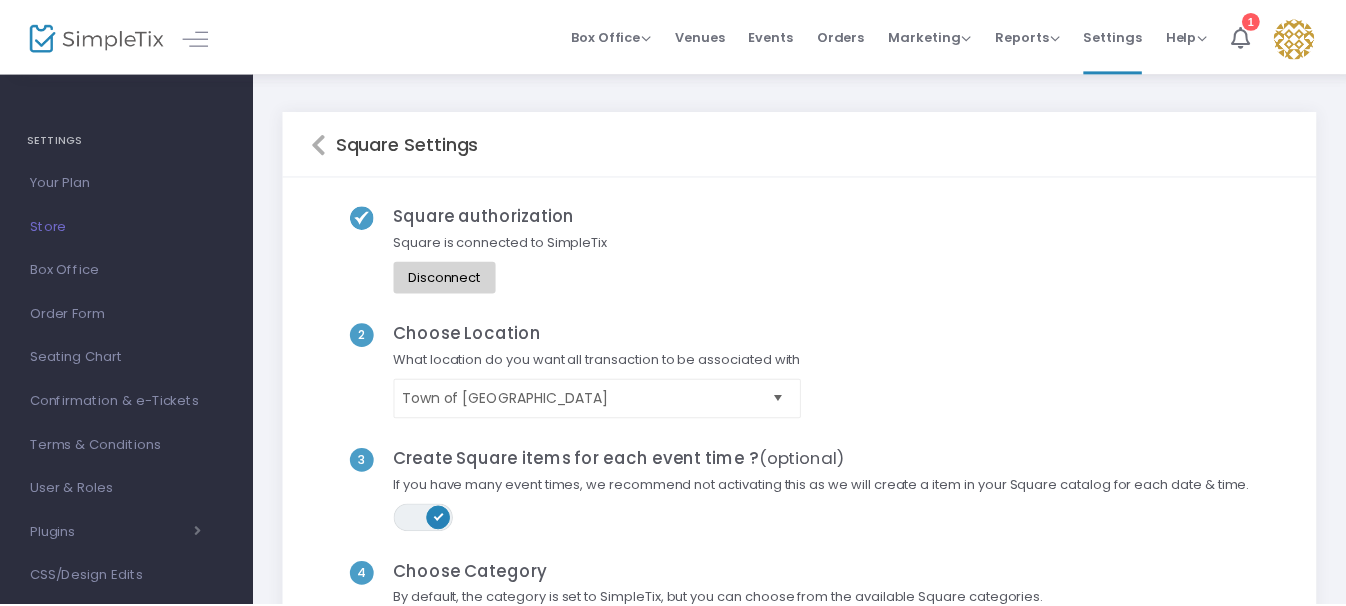 scroll, scrollTop: 0, scrollLeft: 0, axis: both 